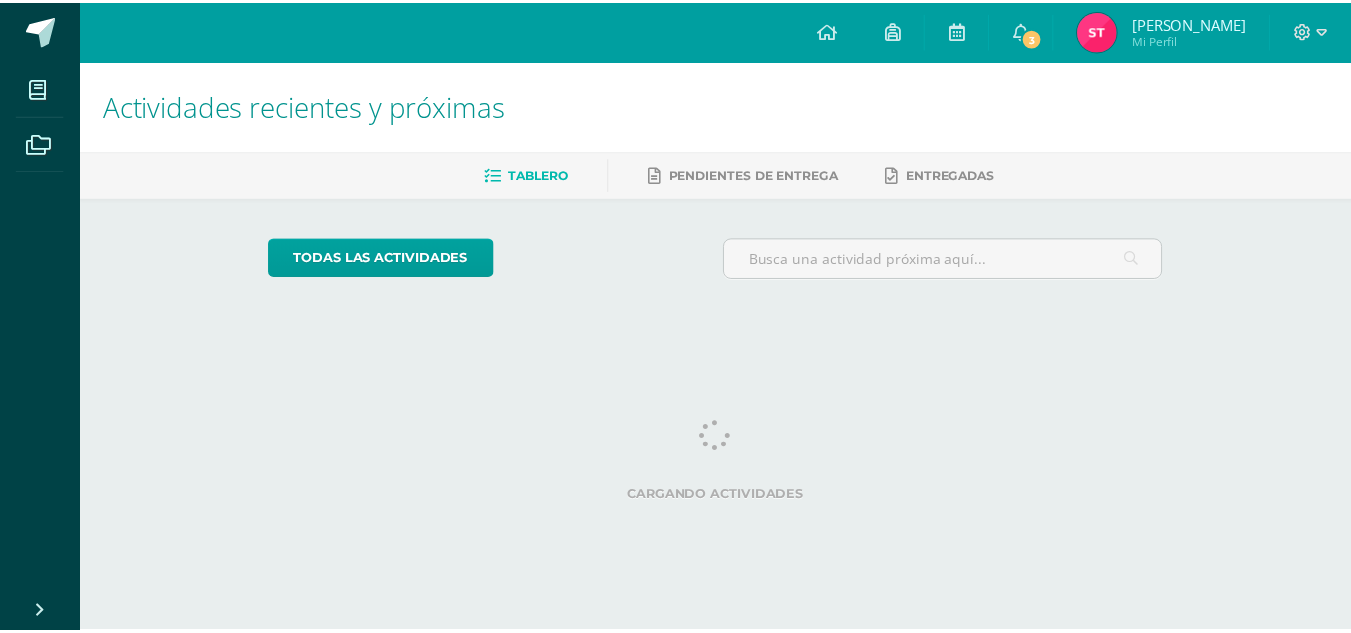 scroll, scrollTop: 0, scrollLeft: 0, axis: both 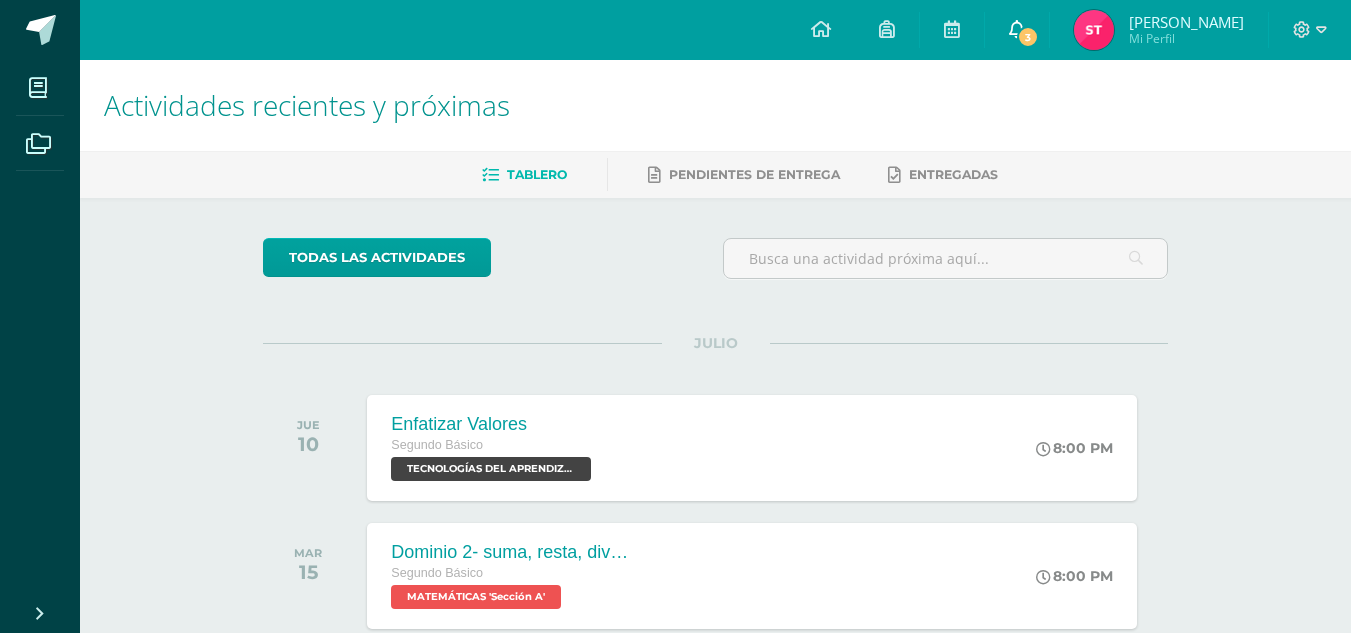 click on "3" at bounding box center [1017, 30] 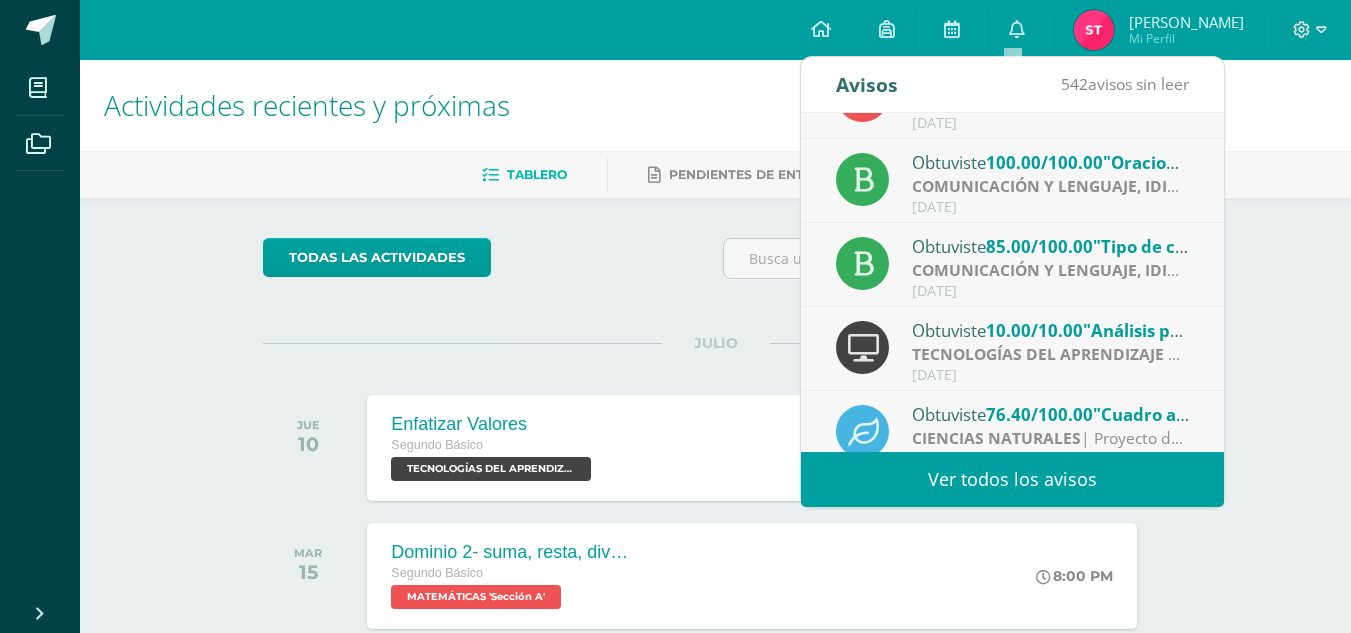 scroll, scrollTop: 60, scrollLeft: 0, axis: vertical 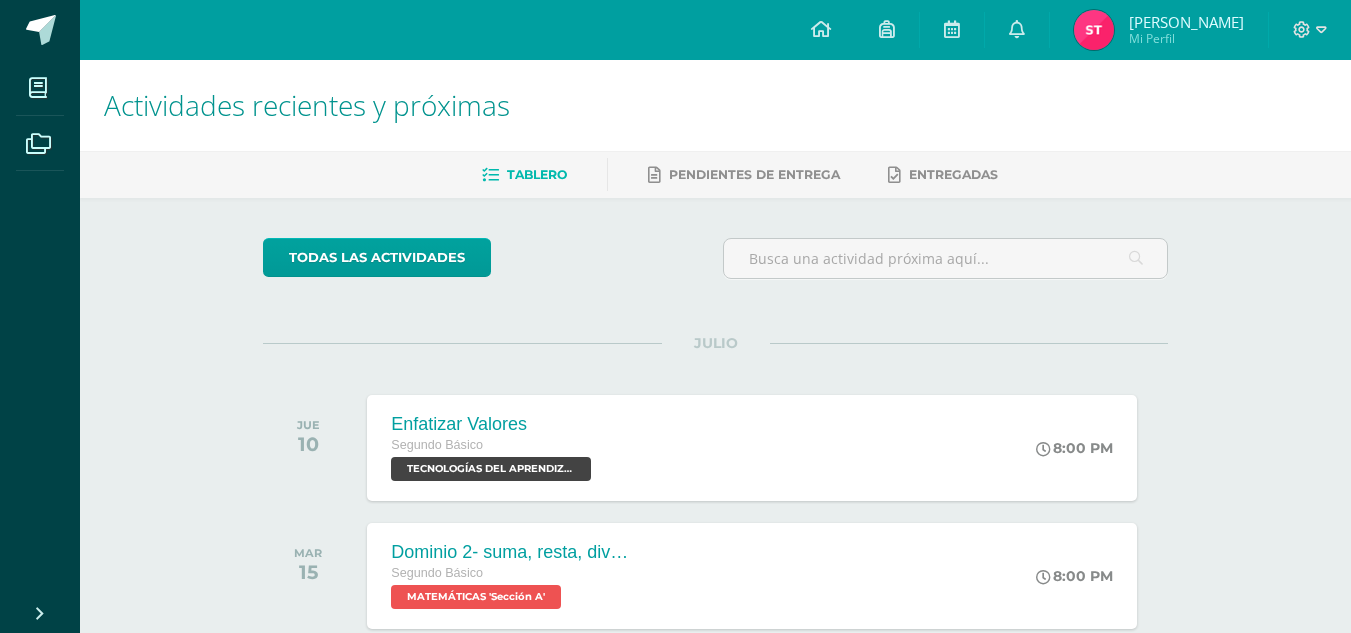 click on "Actividades recientes y próximas
Tablero
Pendientes de entrega
Entregadas
todas las Actividades
No tienes actividades
Échale un vistazo a los demás períodos o  sal y disfruta del sol
JULIO
JUE
10
Enfatizar Valores
Segundo Básico
TECNOLOGÍAS DEL APRENDIZAJE Y LA COMUNICACIÓN 'Sección A'" at bounding box center [715, 663] 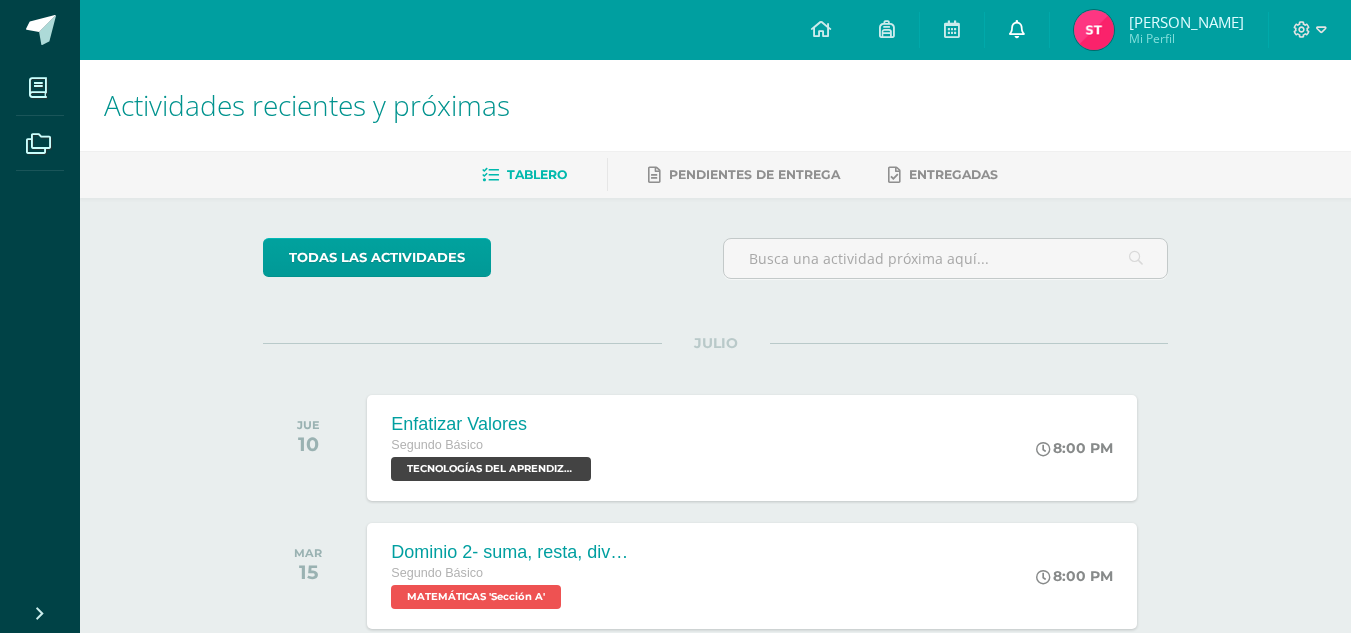 click at bounding box center (1017, 29) 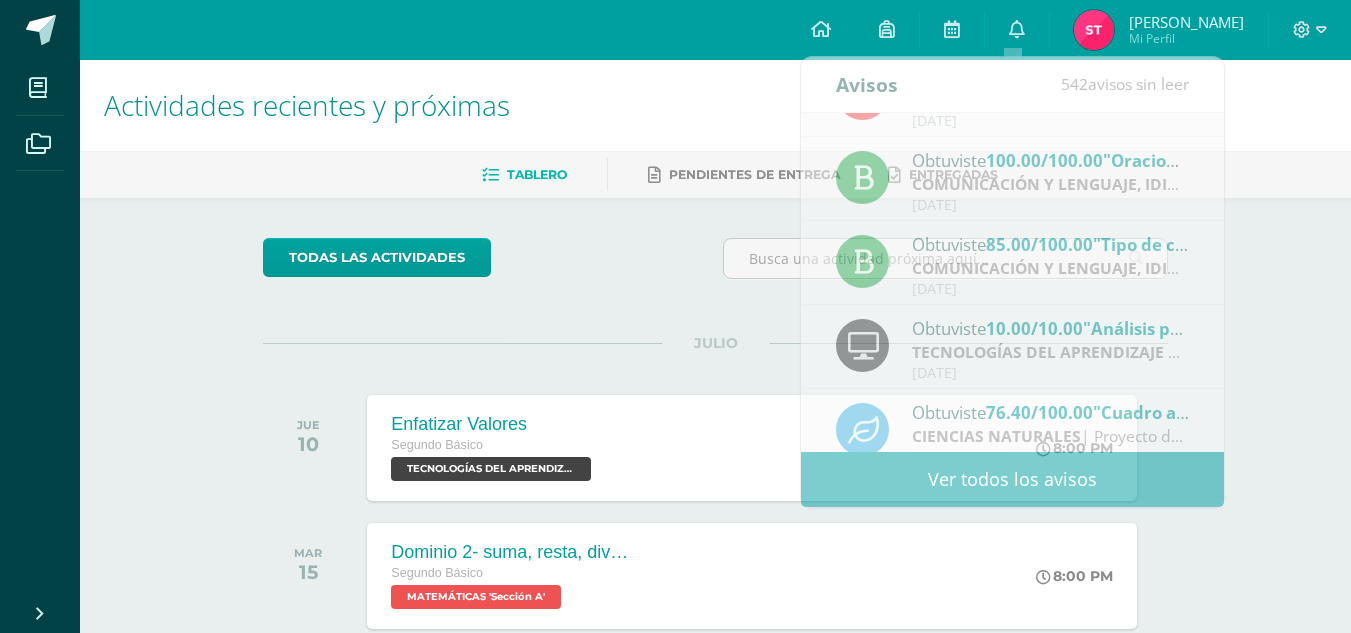 click on "Sheyla Daniela Florencia
Mi Perfil" at bounding box center (1159, 30) 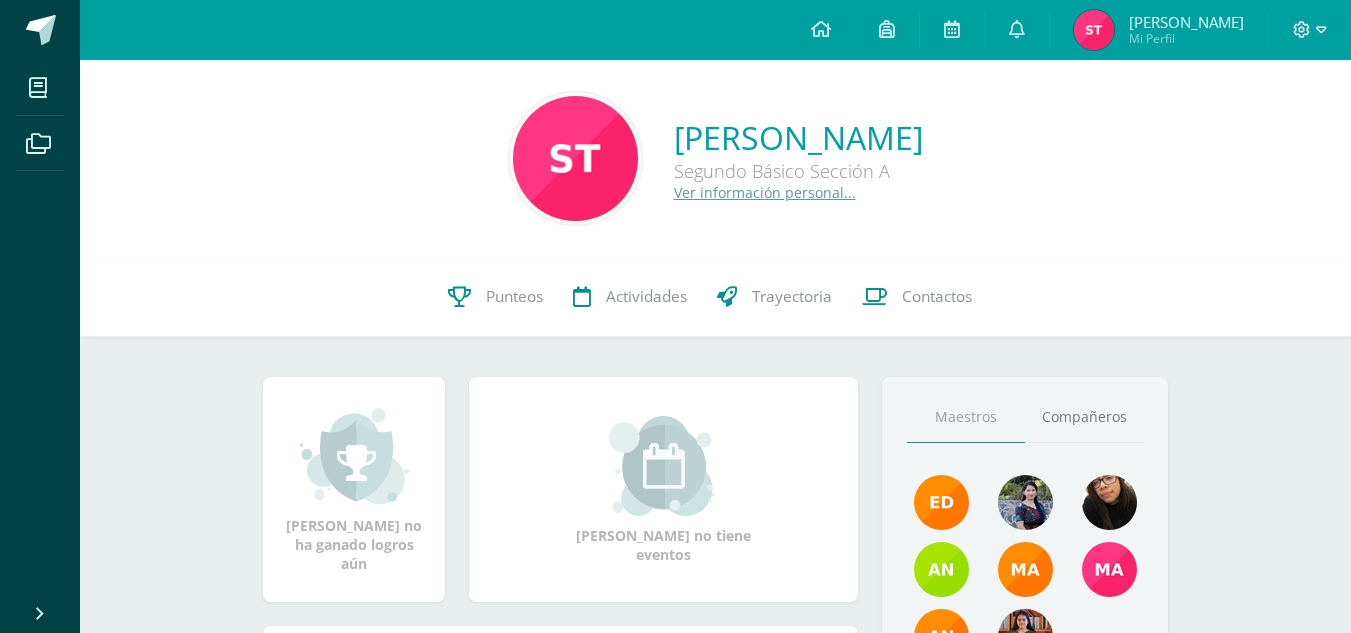 scroll, scrollTop: 0, scrollLeft: 0, axis: both 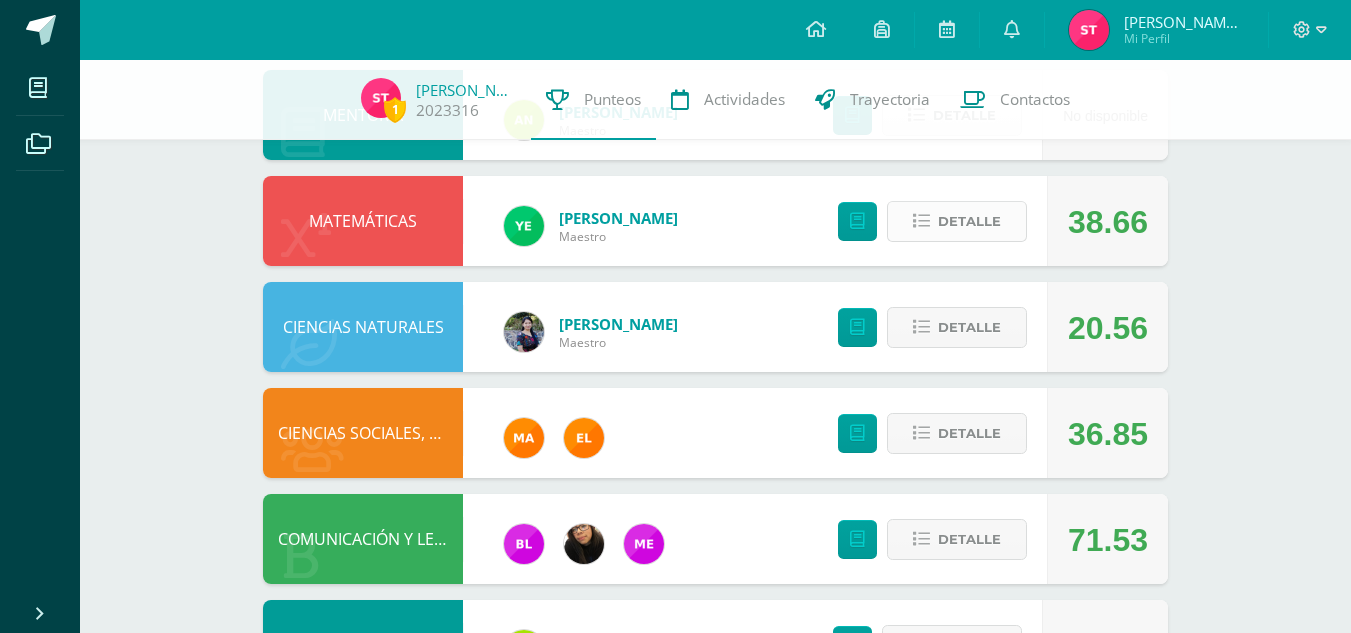 click on "Detalle" at bounding box center [969, 221] 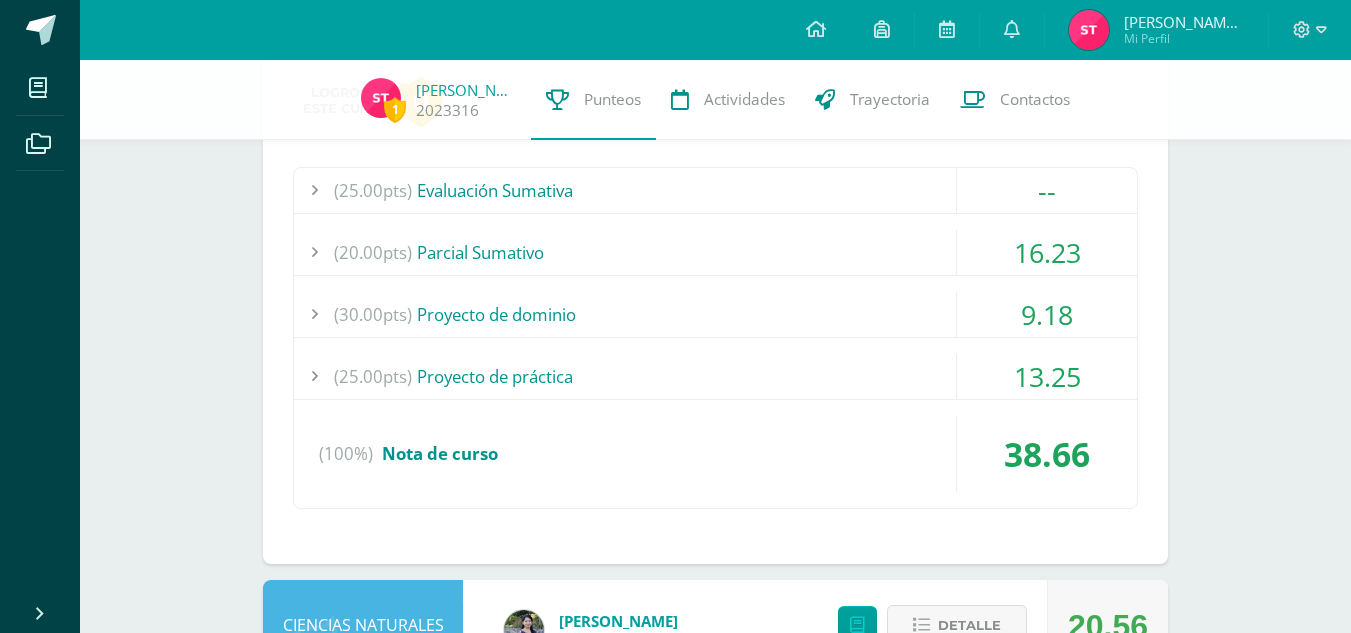 scroll, scrollTop: 627, scrollLeft: 0, axis: vertical 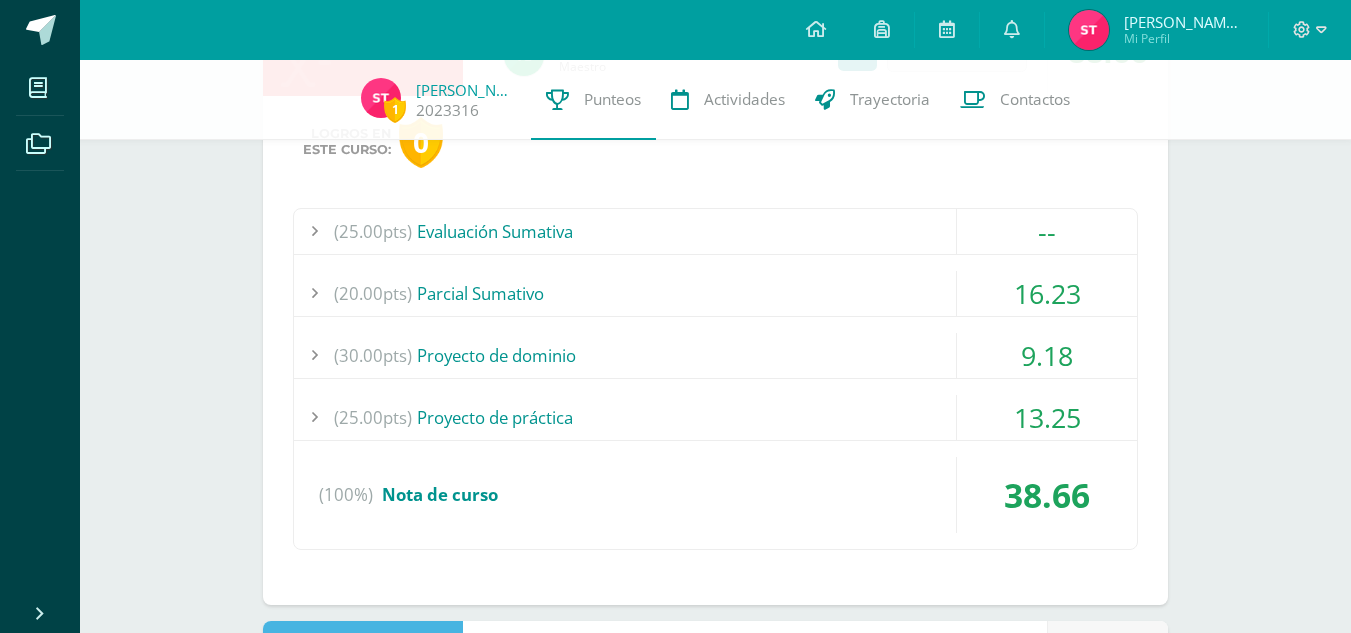 click on "(20.00pts)
Parcial Sumativo" at bounding box center [715, 293] 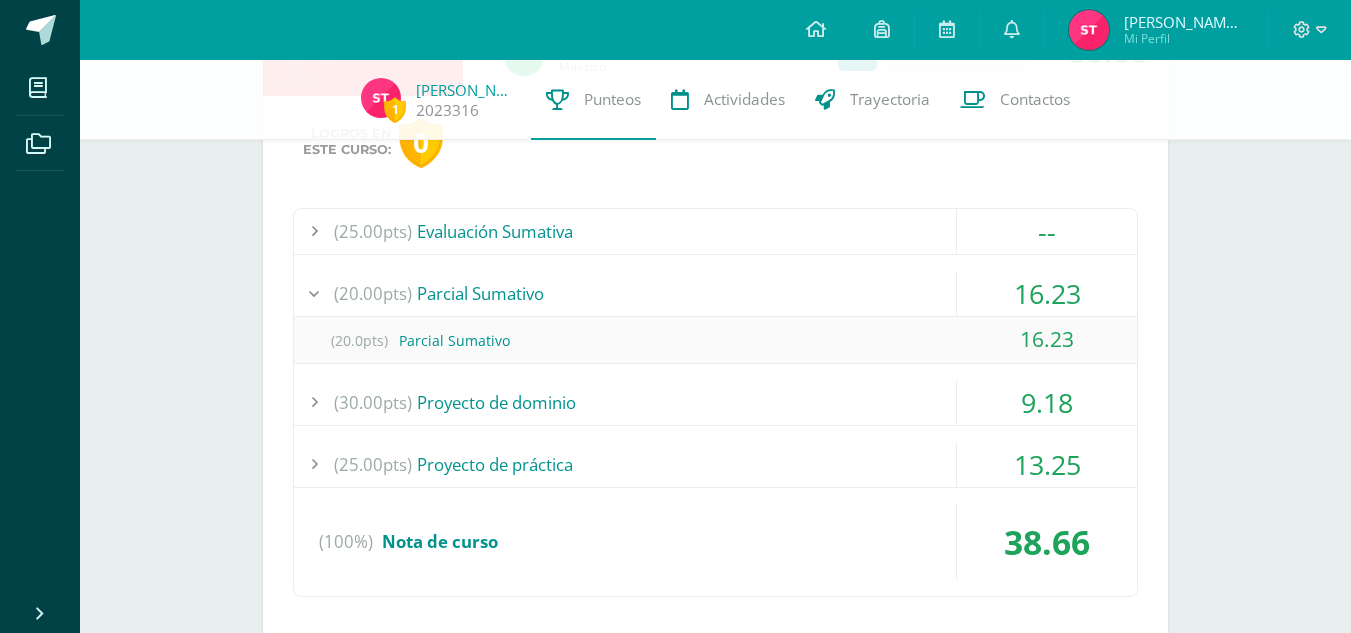 click on "(20.00pts)
Parcial Sumativo" at bounding box center [715, 293] 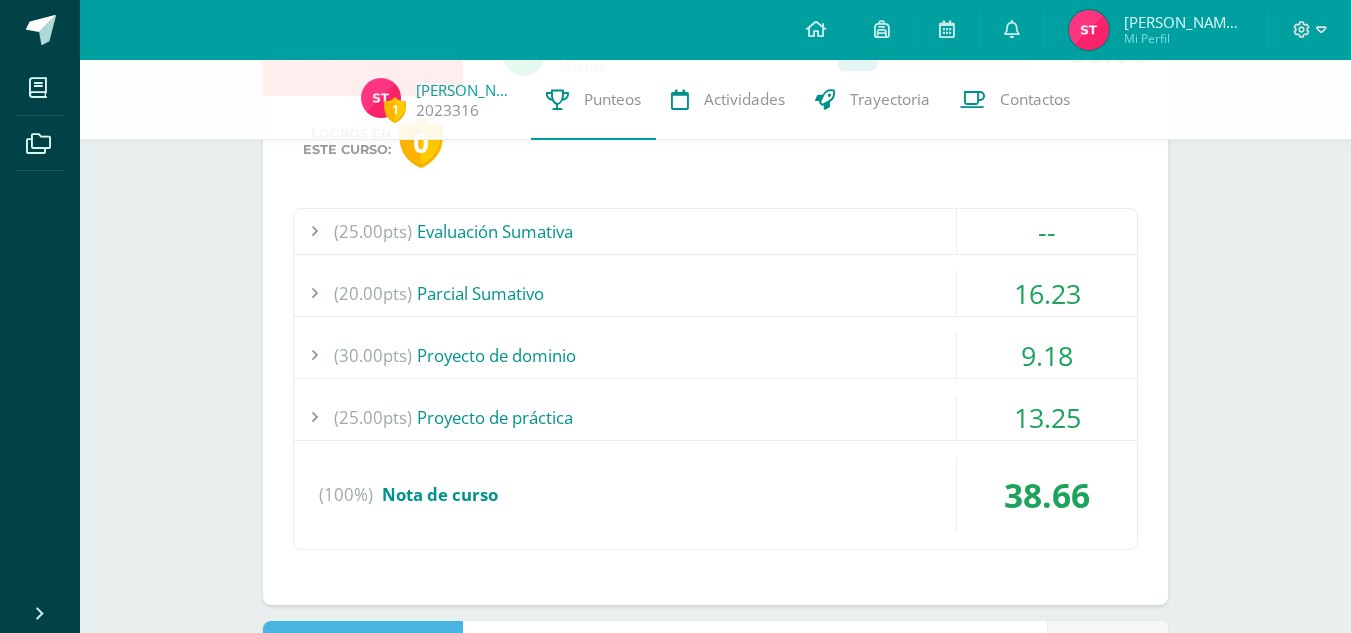 click on "9.18" at bounding box center (1047, 355) 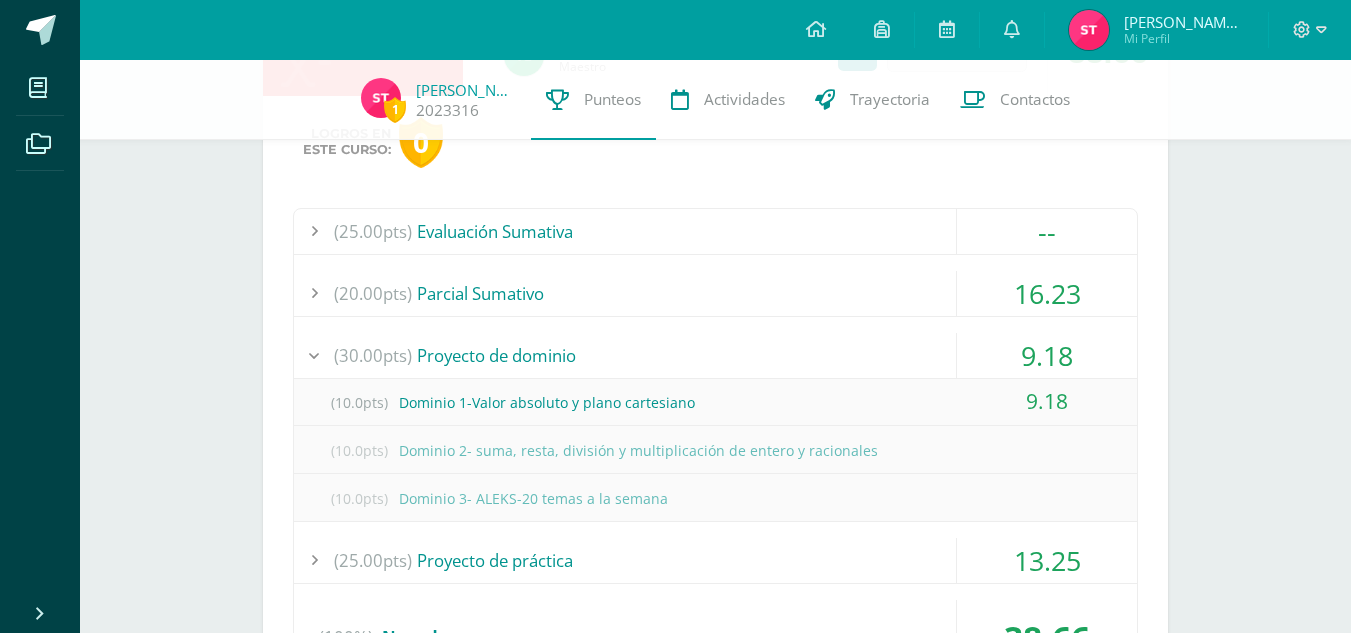 click on "13.25" at bounding box center [1047, 560] 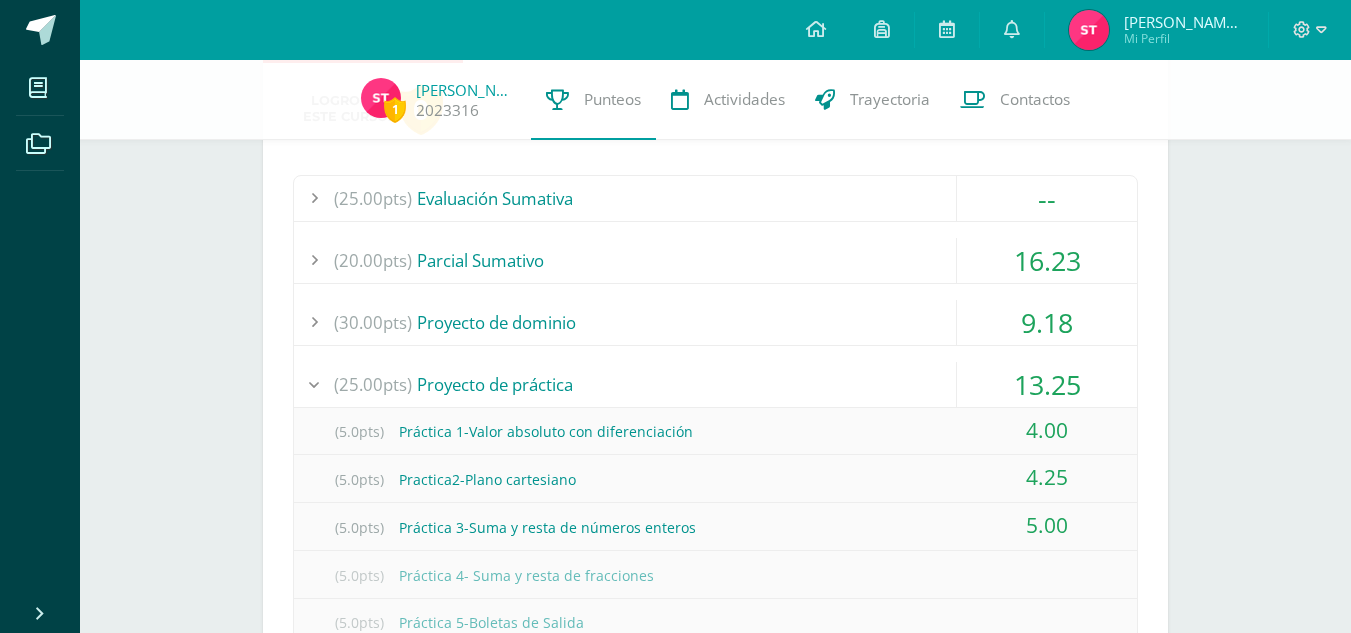 scroll, scrollTop: 668, scrollLeft: 0, axis: vertical 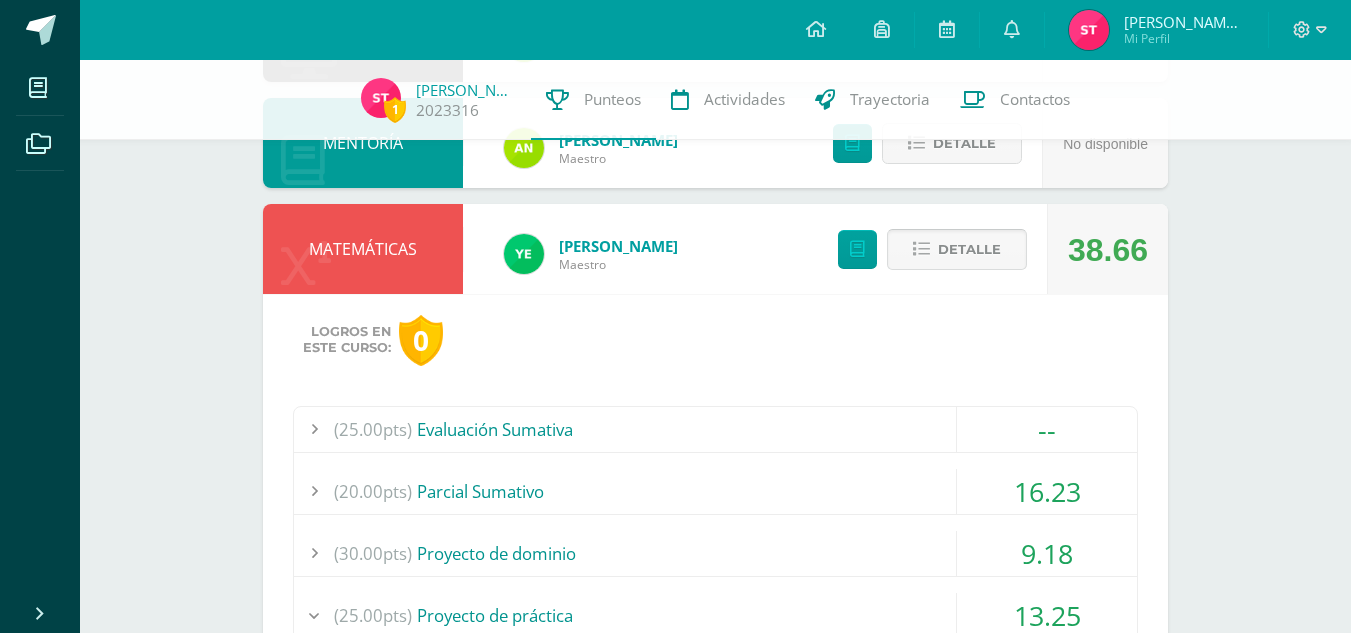 click on "Detalle" at bounding box center [969, 249] 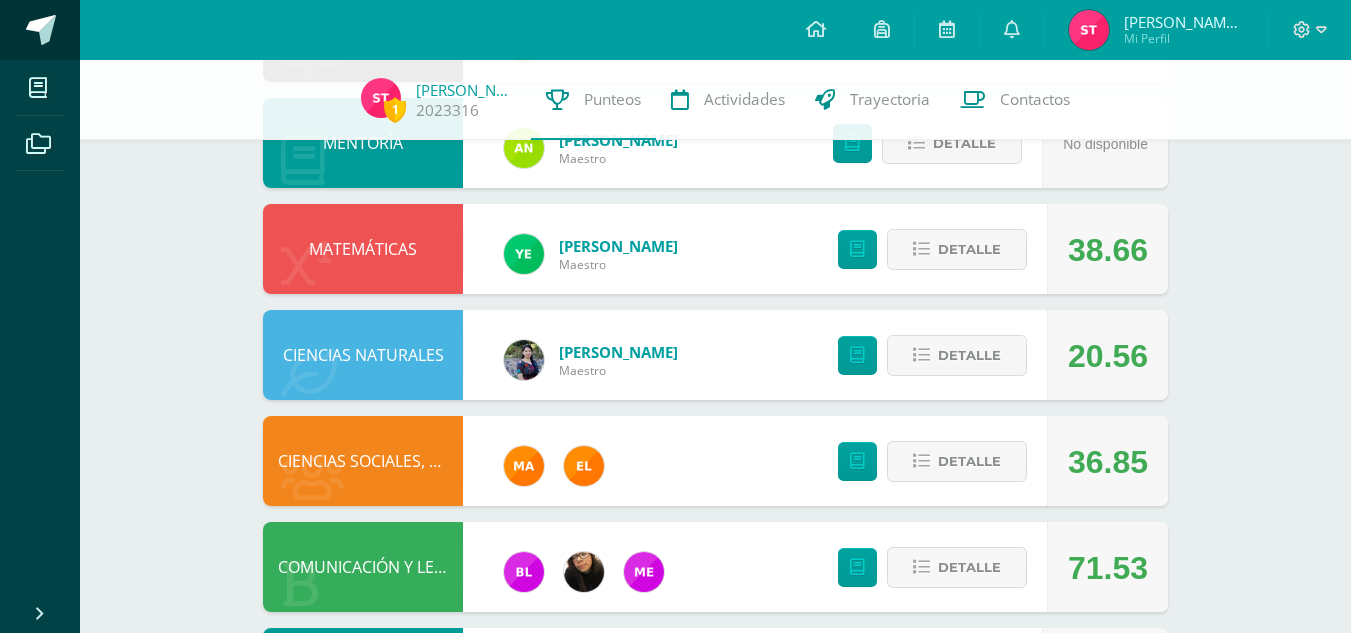 click at bounding box center [40, 30] 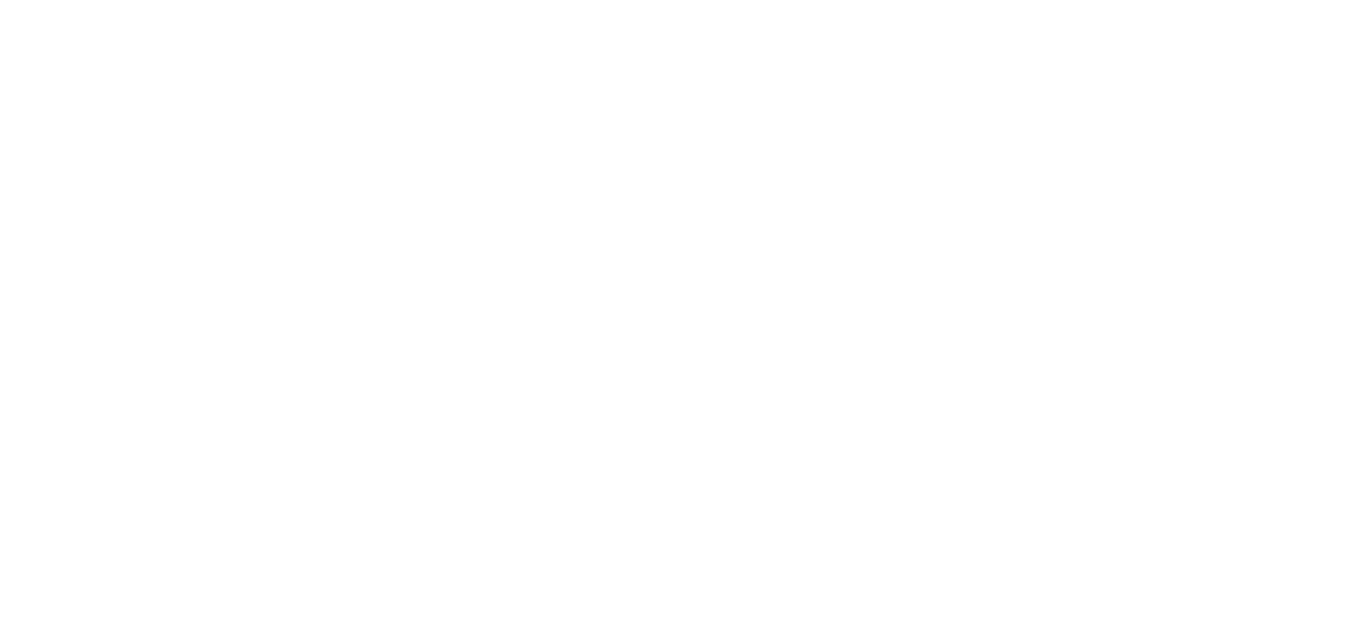 scroll, scrollTop: 0, scrollLeft: 0, axis: both 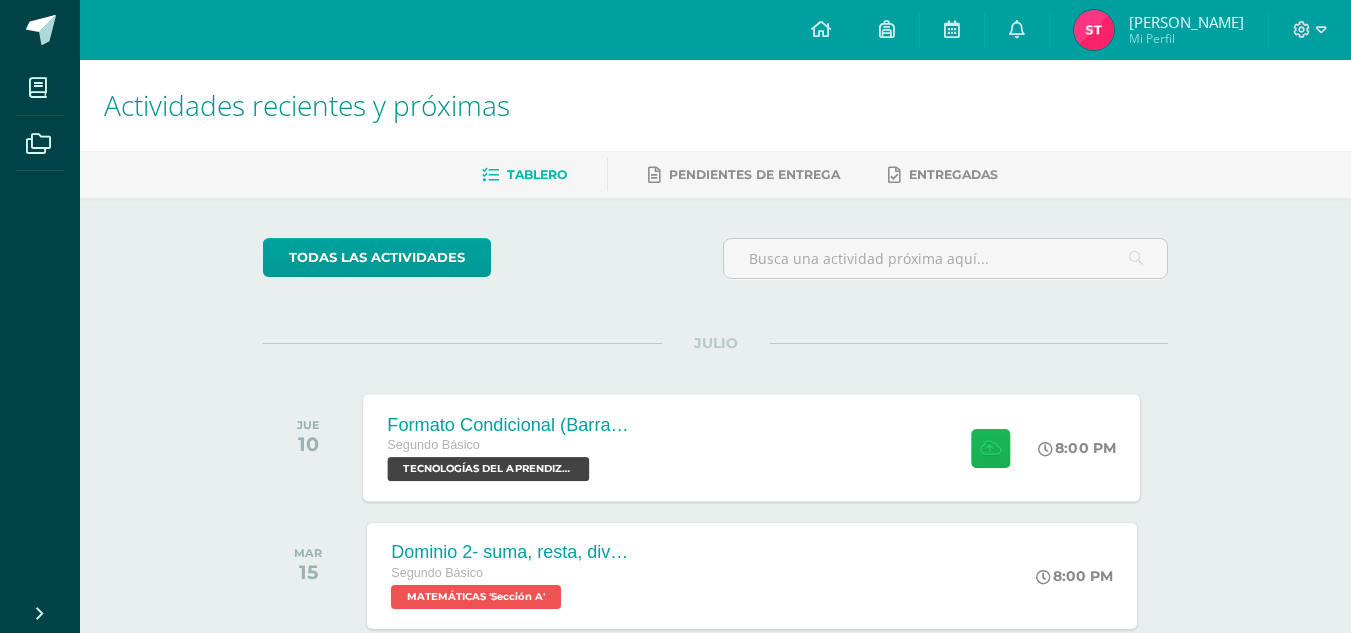 click at bounding box center [990, 447] 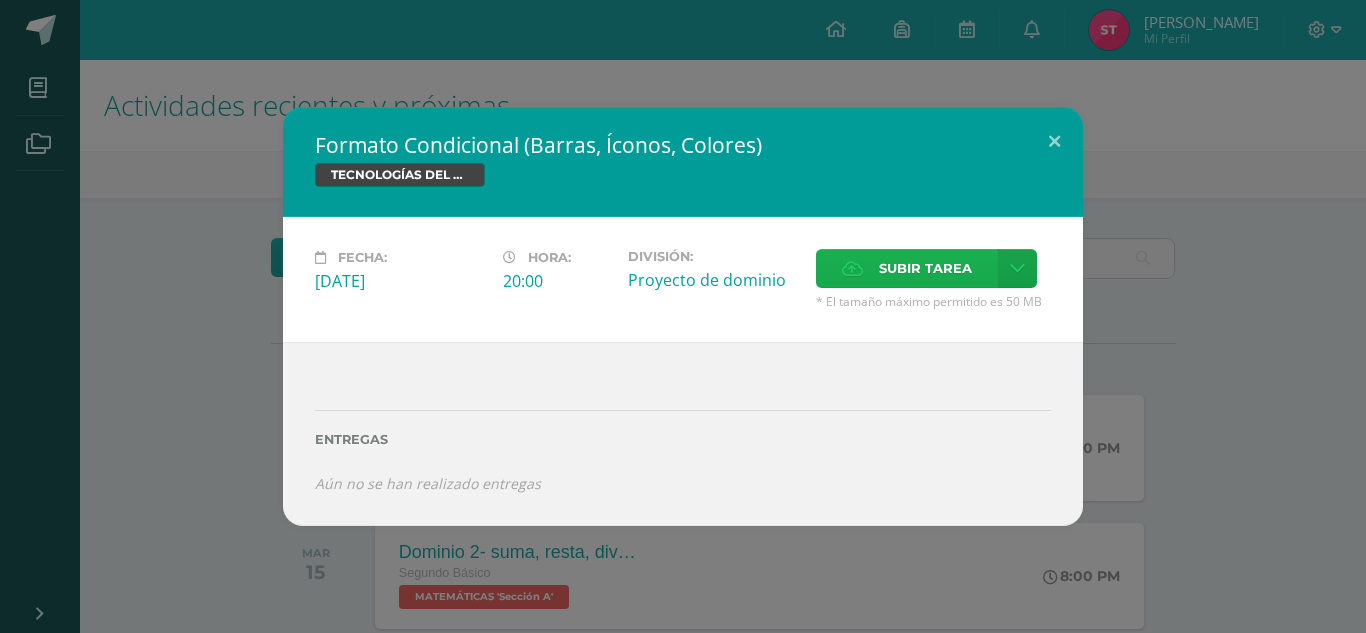 click on "Subir tarea" at bounding box center [925, 268] 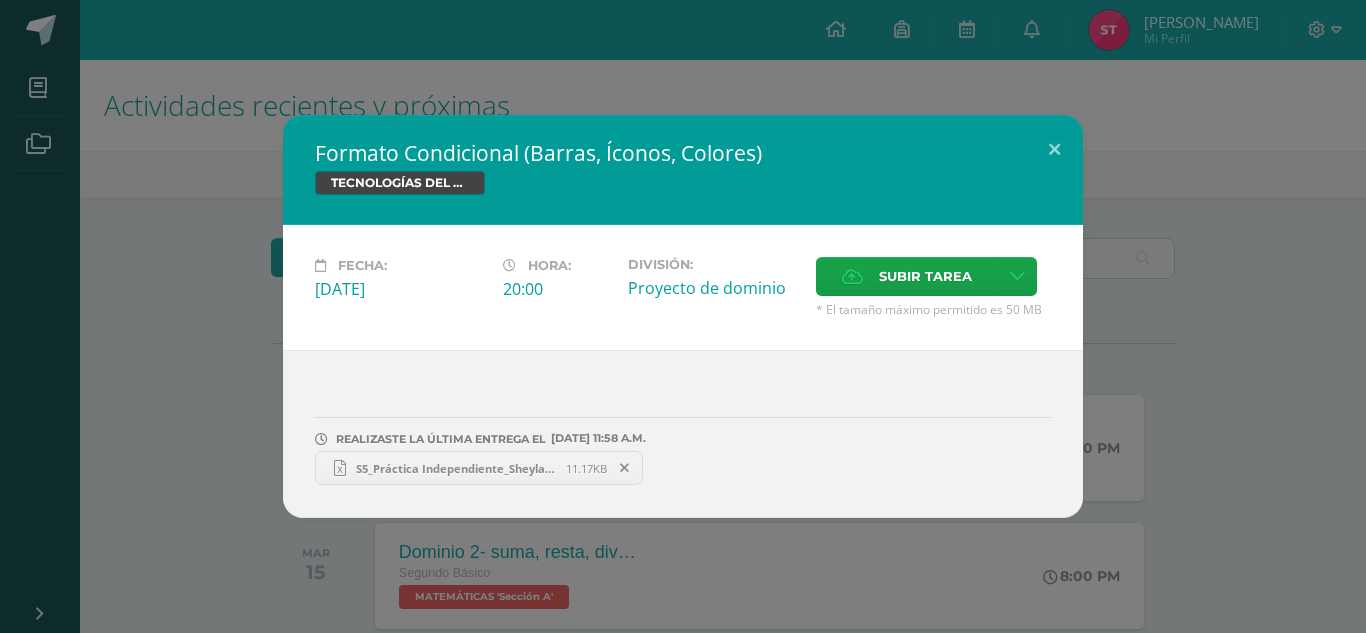 click on "S5_Práctica Independiente_Sheyla Tuy.xlsx" at bounding box center (456, 468) 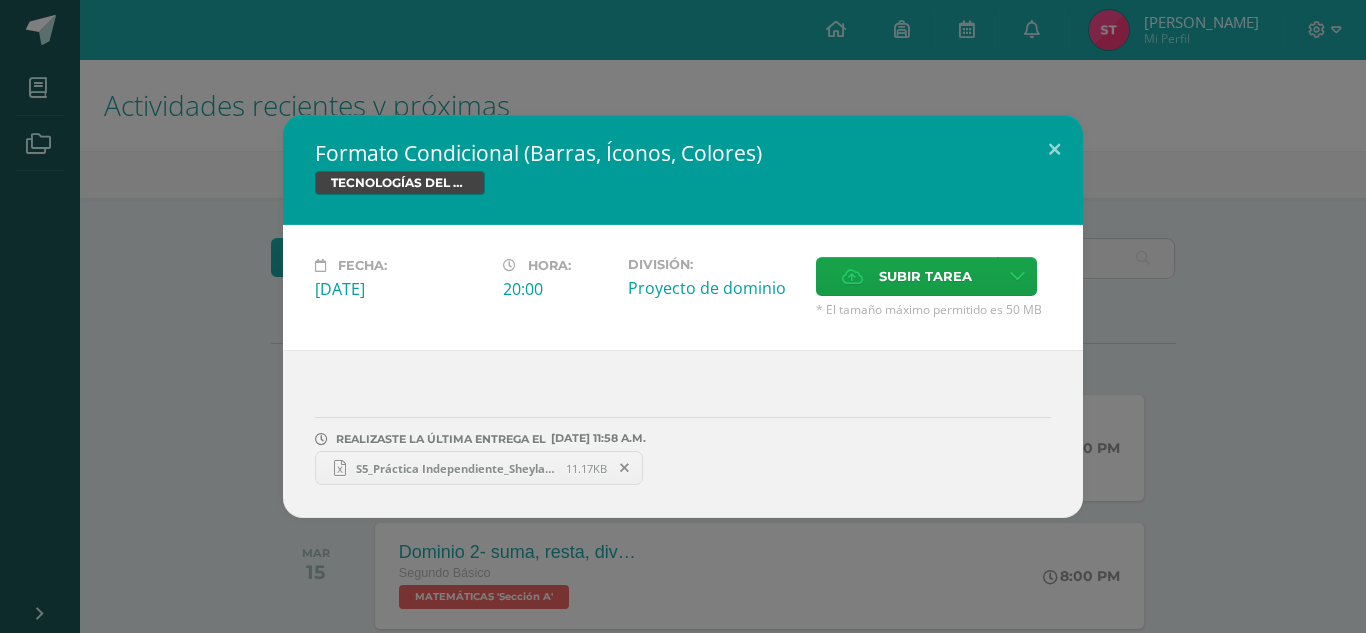 click at bounding box center [625, 468] 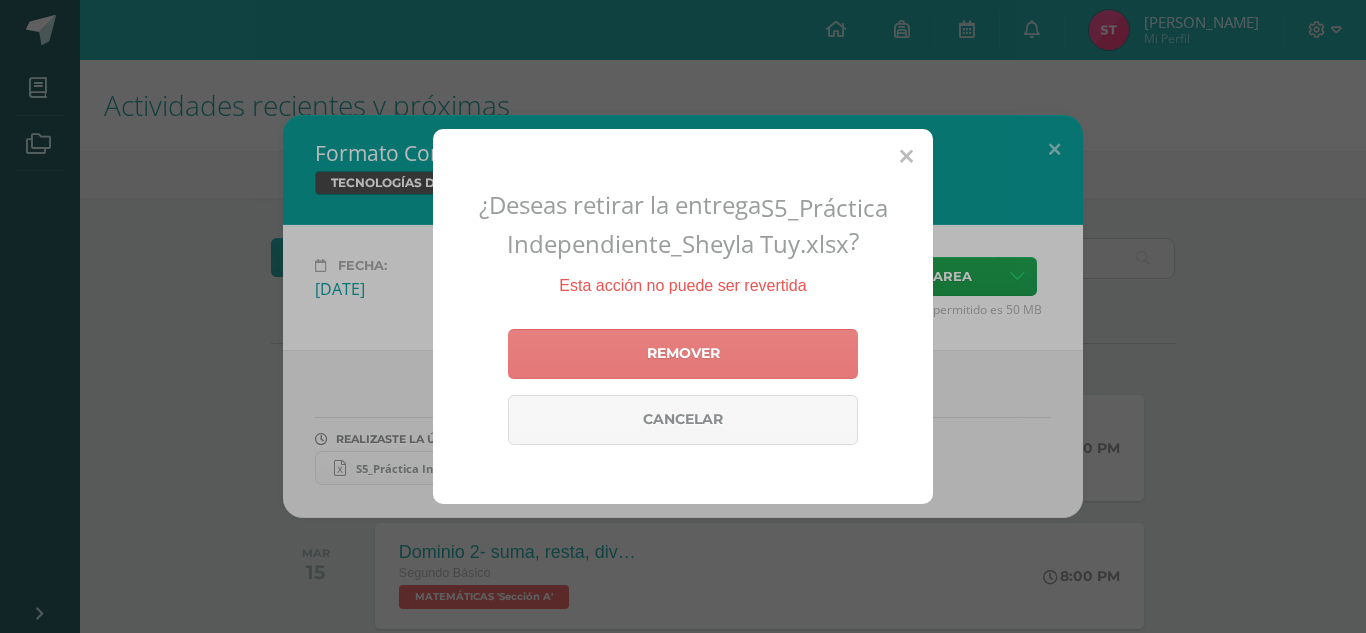 click on "Remover" at bounding box center [683, 354] 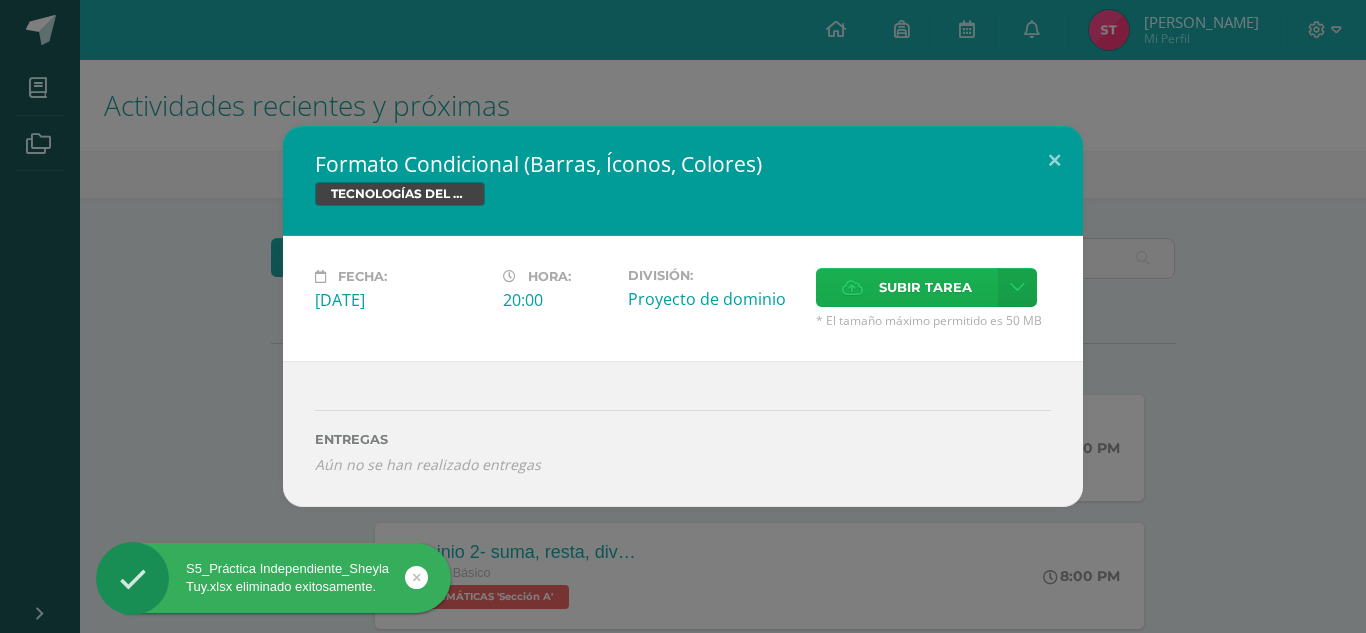 click on "Subir tarea" at bounding box center (925, 287) 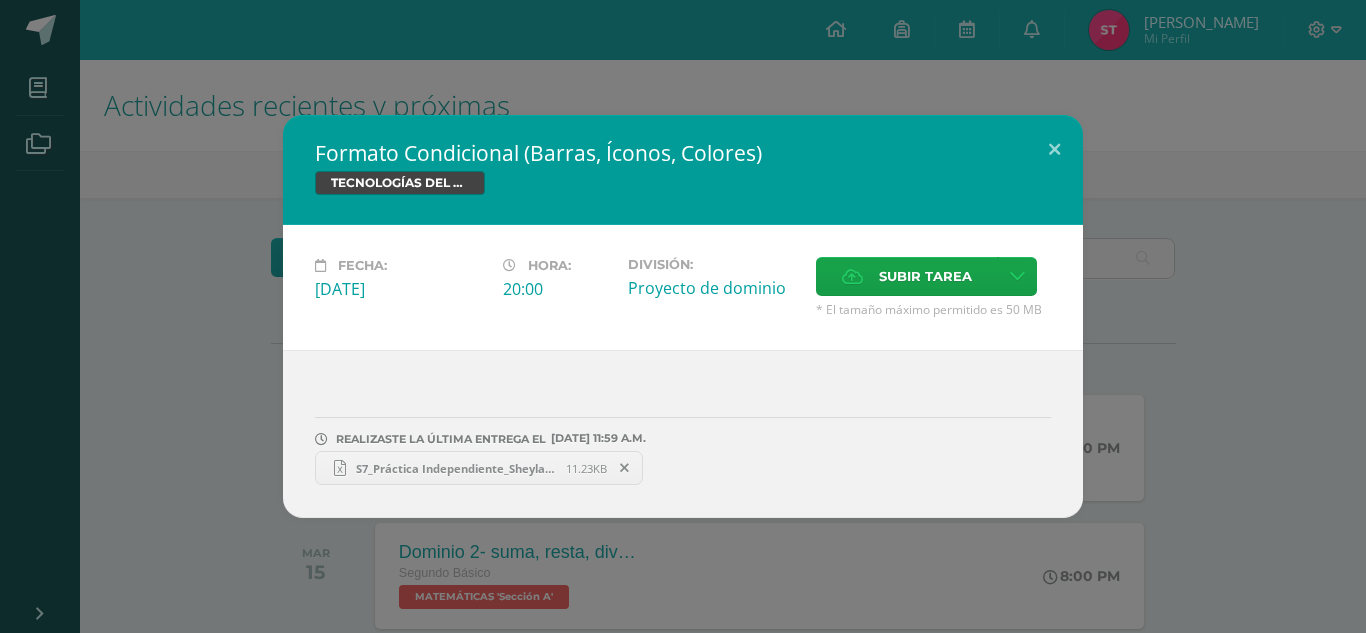 click on "S7_Práctica Independiente_Sheyla Tuy.xlsx" at bounding box center [456, 468] 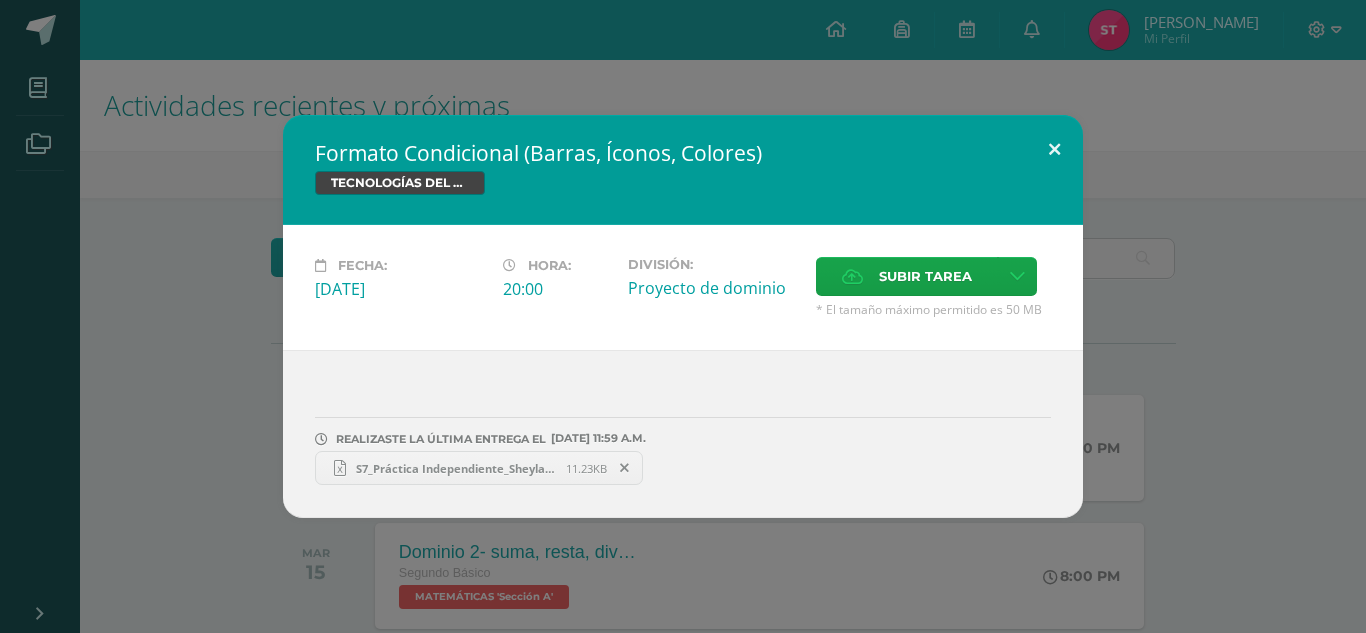click at bounding box center [1054, 149] 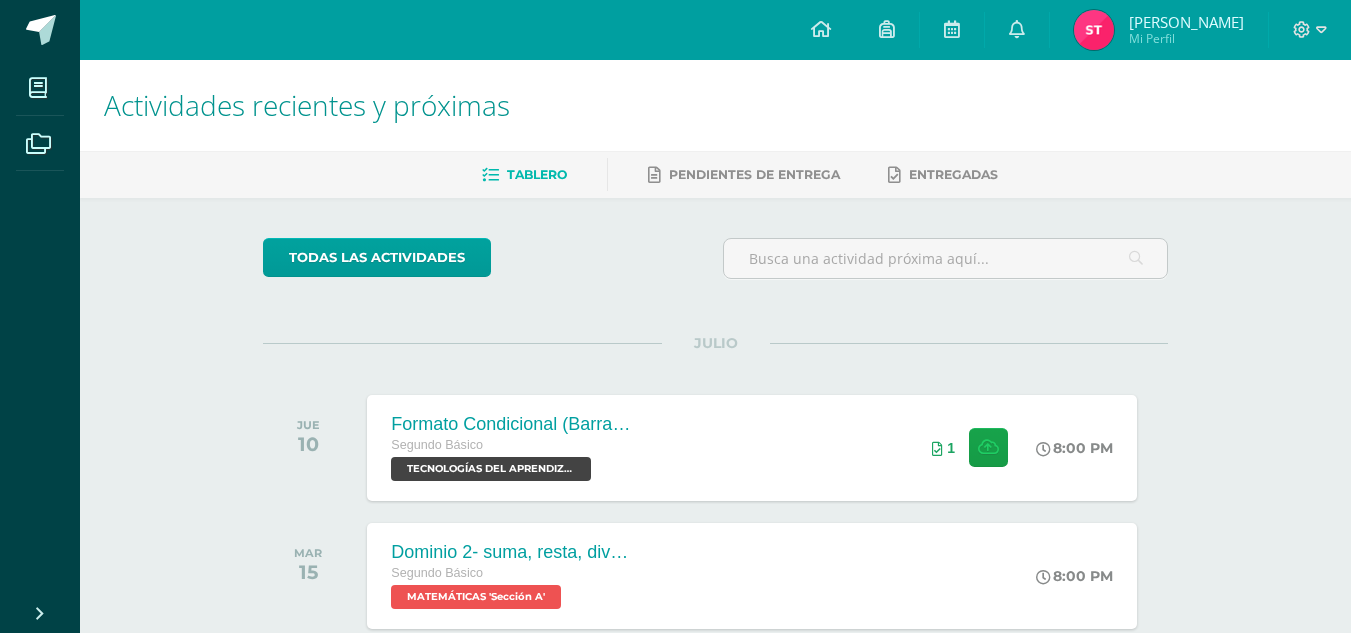 click on "Sheyla Daniela Florencia
Mi Perfil" at bounding box center (1159, 30) 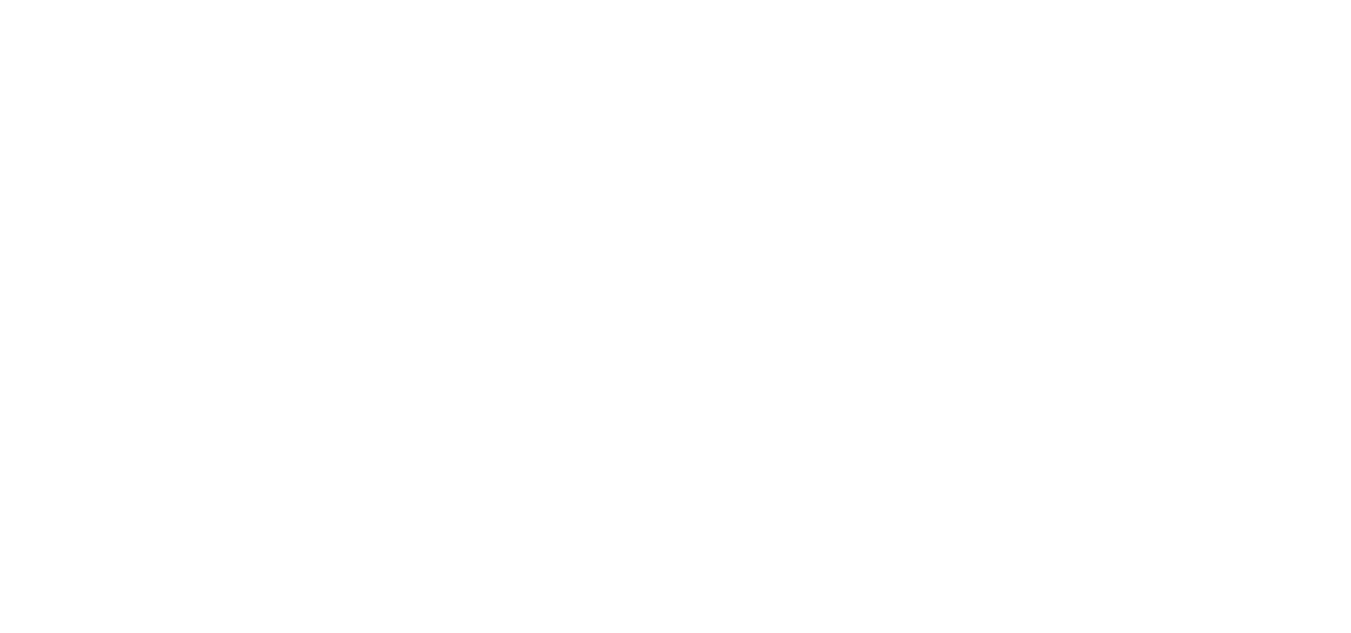 scroll, scrollTop: 0, scrollLeft: 0, axis: both 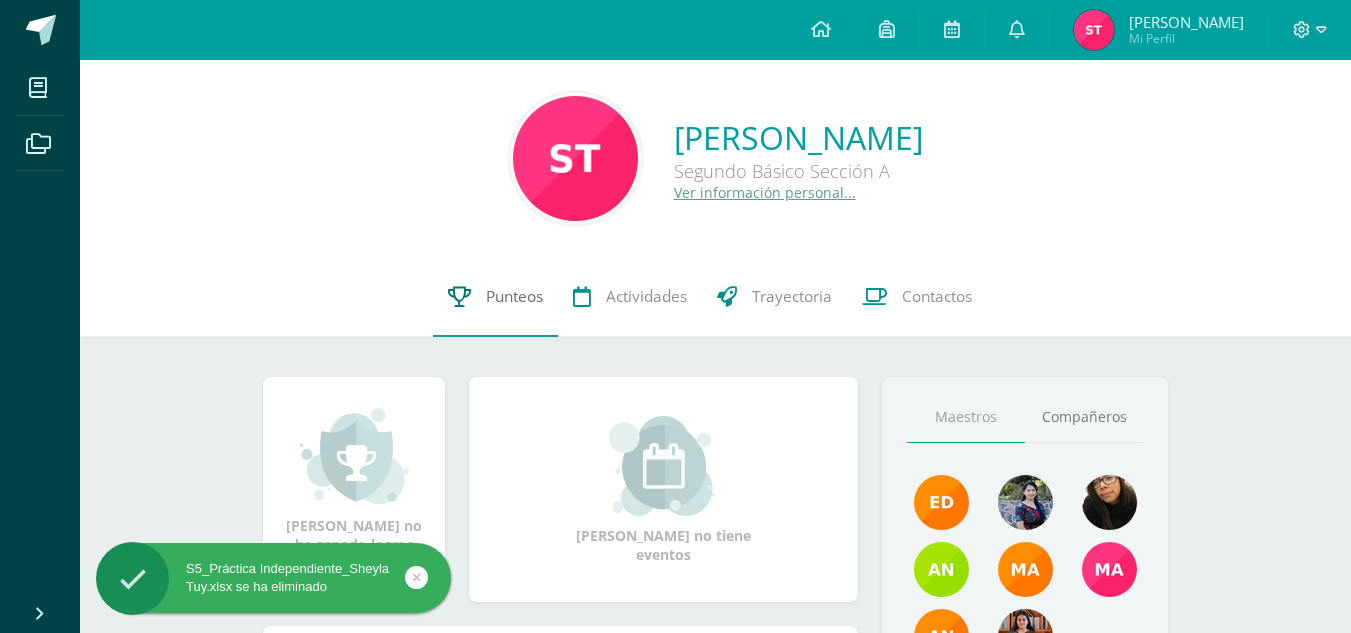 click on "Punteos" at bounding box center (495, 297) 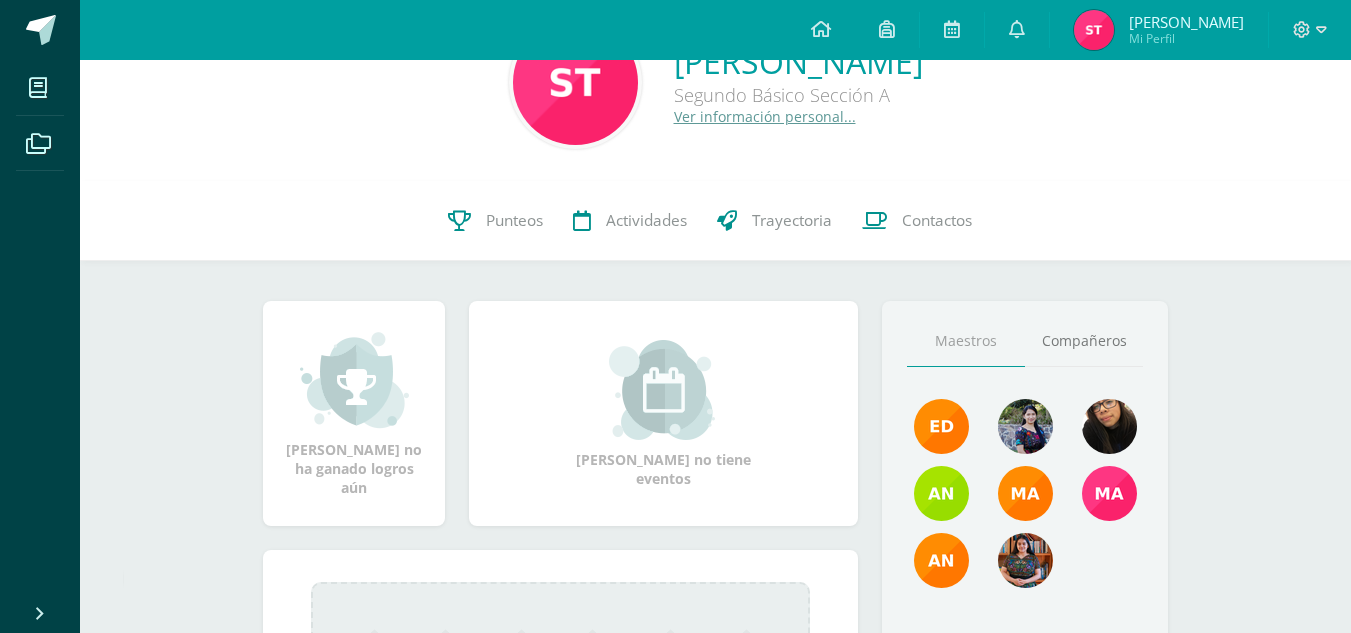 scroll, scrollTop: 100, scrollLeft: 0, axis: vertical 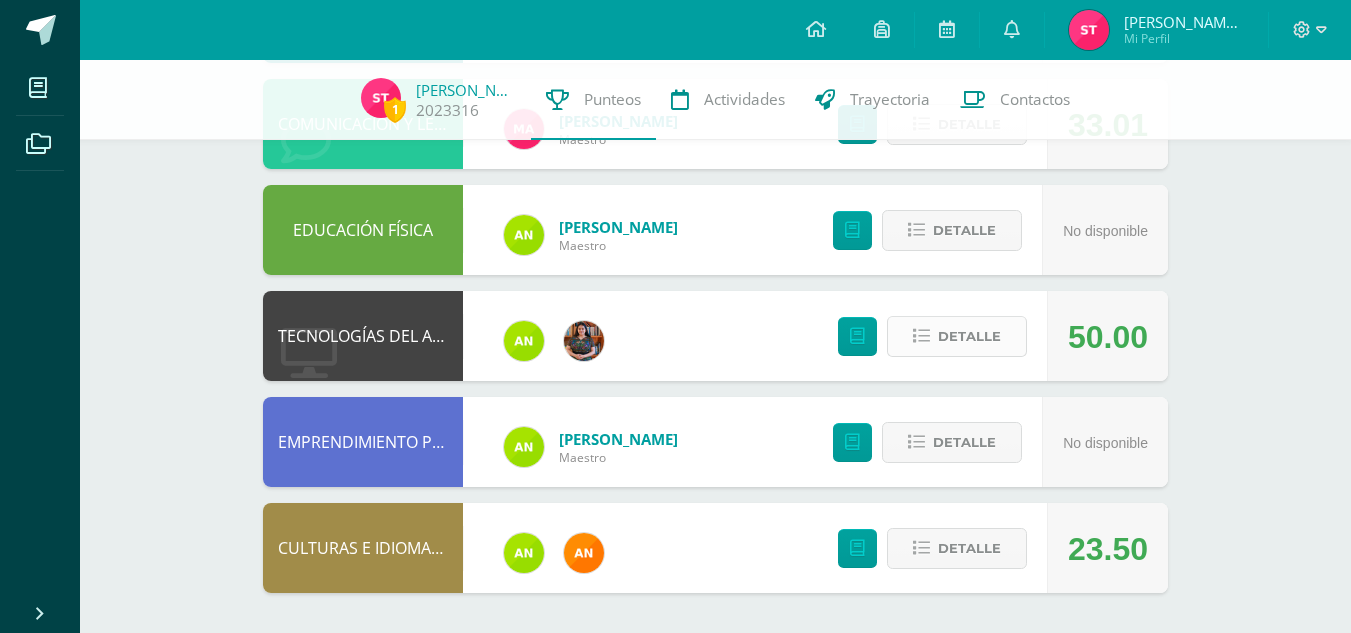 click on "Detalle" at bounding box center (969, 336) 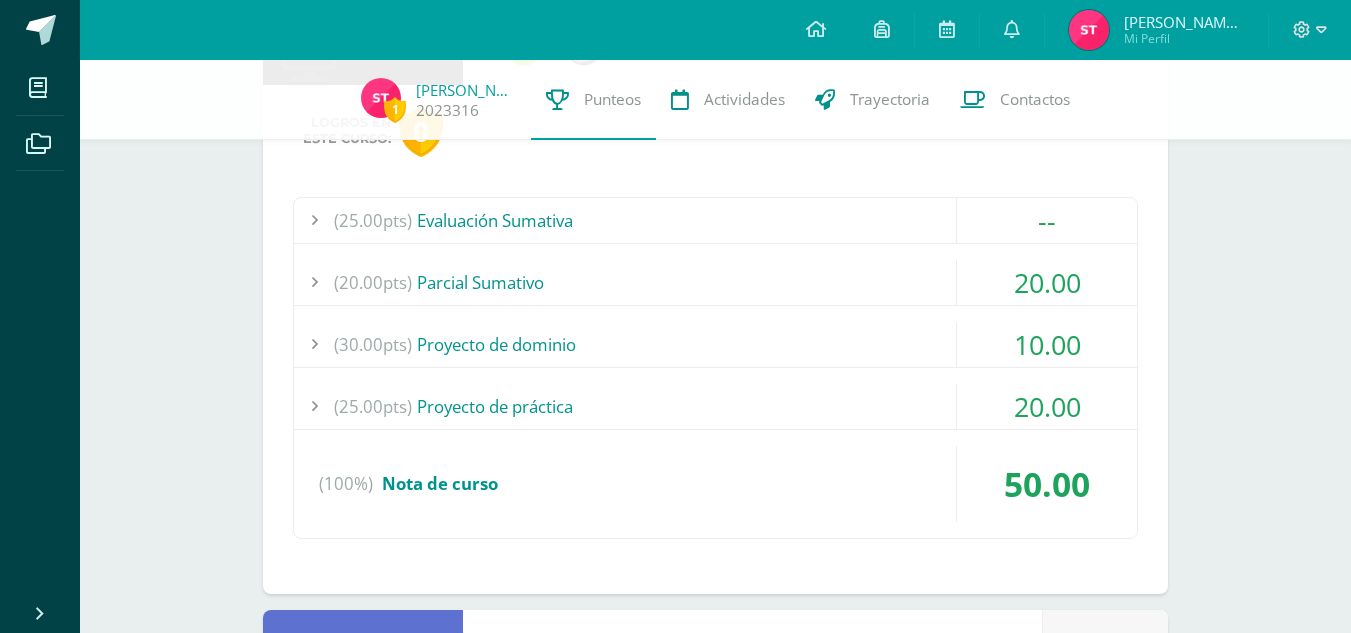 scroll, scrollTop: 1414, scrollLeft: 0, axis: vertical 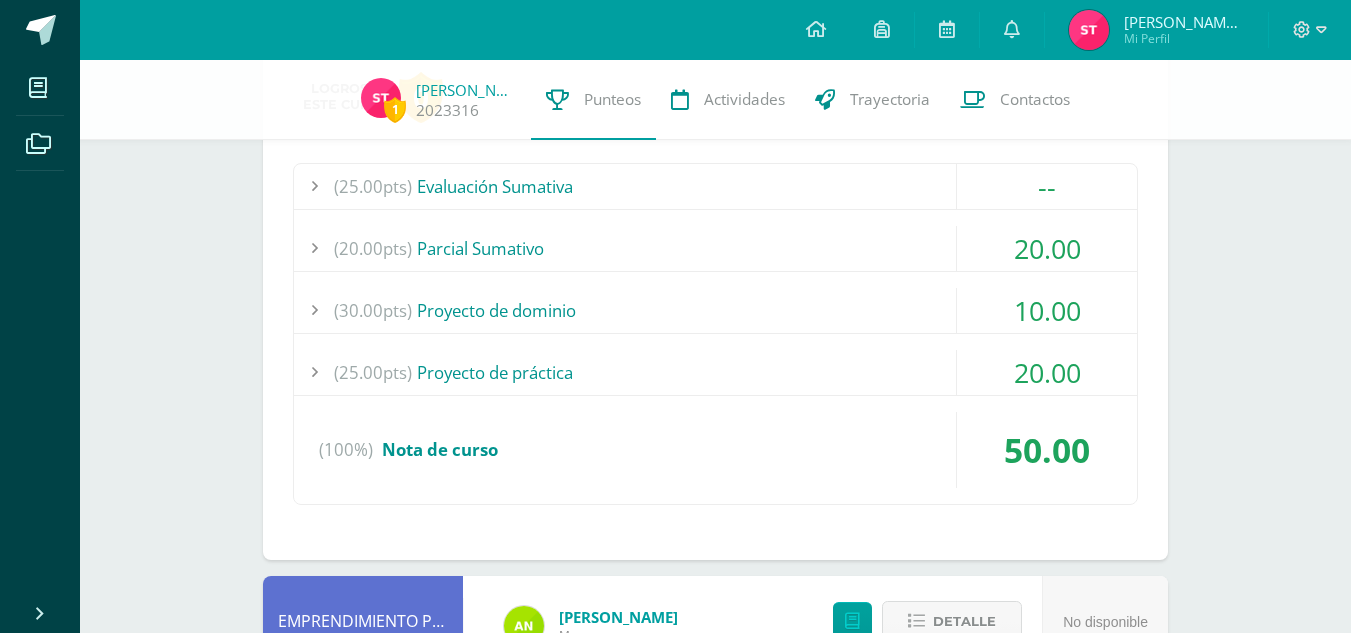 click on "(30.00pts)
Proyecto de dominio" at bounding box center [715, 310] 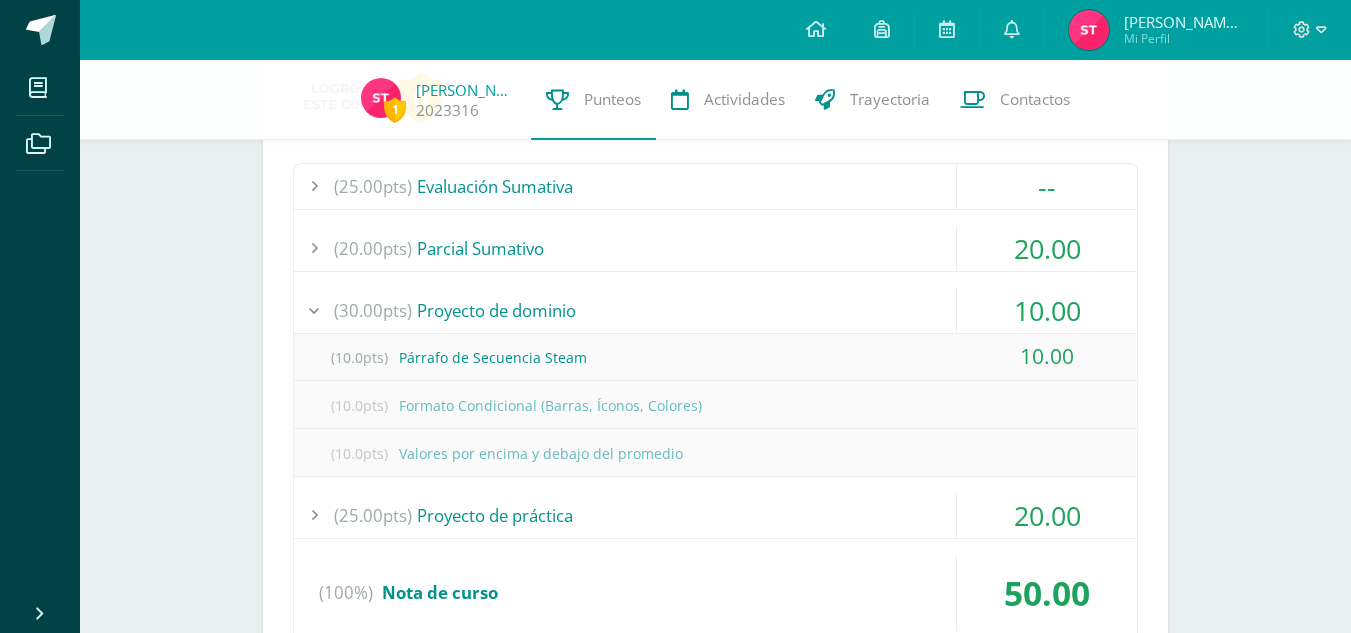 click on "(30.00pts)
Proyecto de dominio" at bounding box center [715, 310] 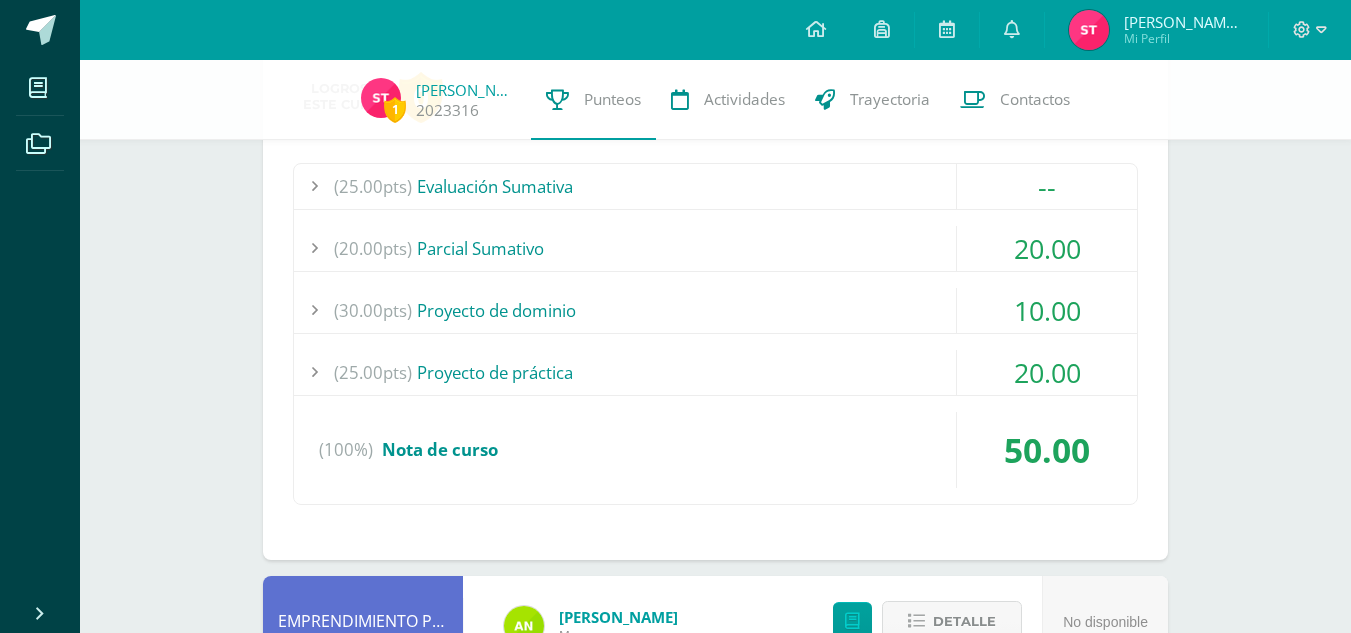 click on "(30.00pts)
Proyecto de dominio" at bounding box center (715, 310) 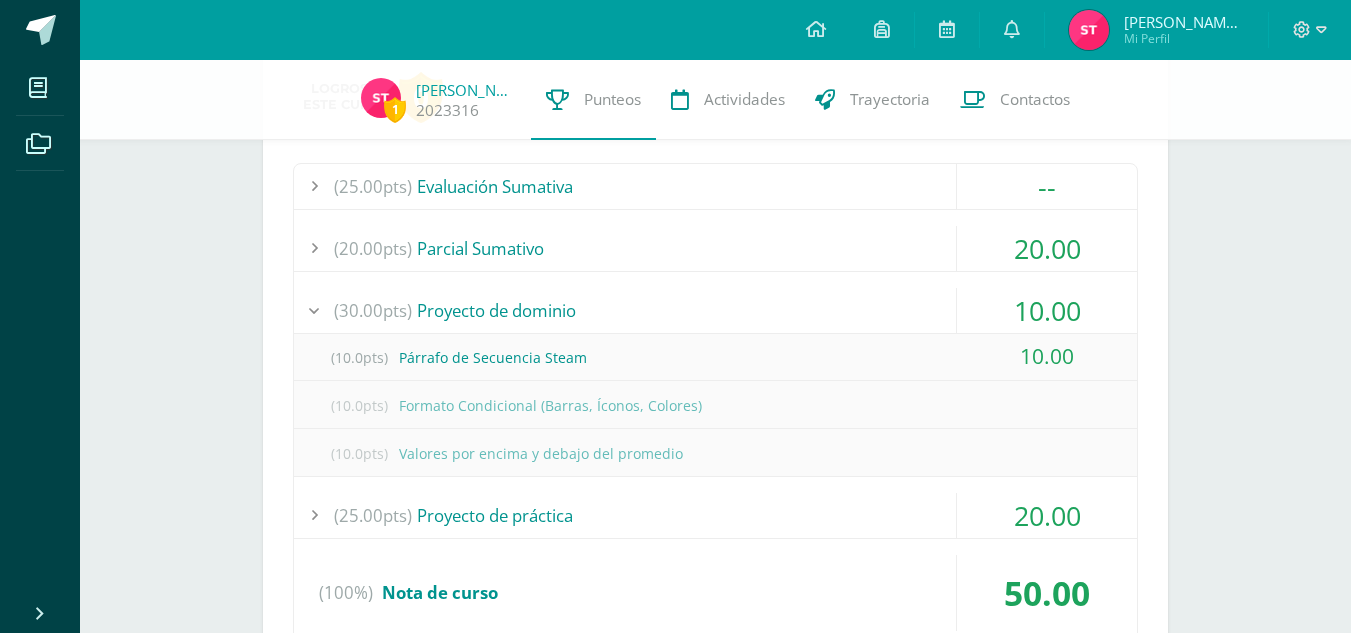 click on "(30.00pts)
Proyecto de dominio" at bounding box center (715, 310) 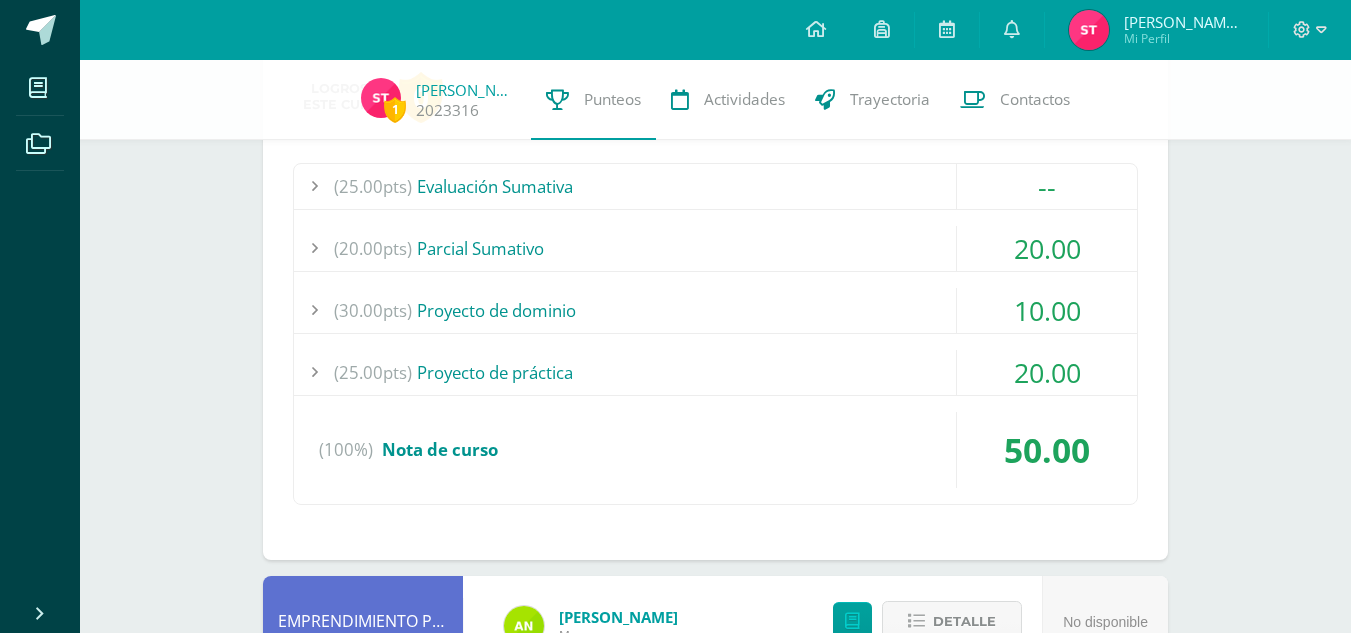 click on "20.00" at bounding box center [1047, 248] 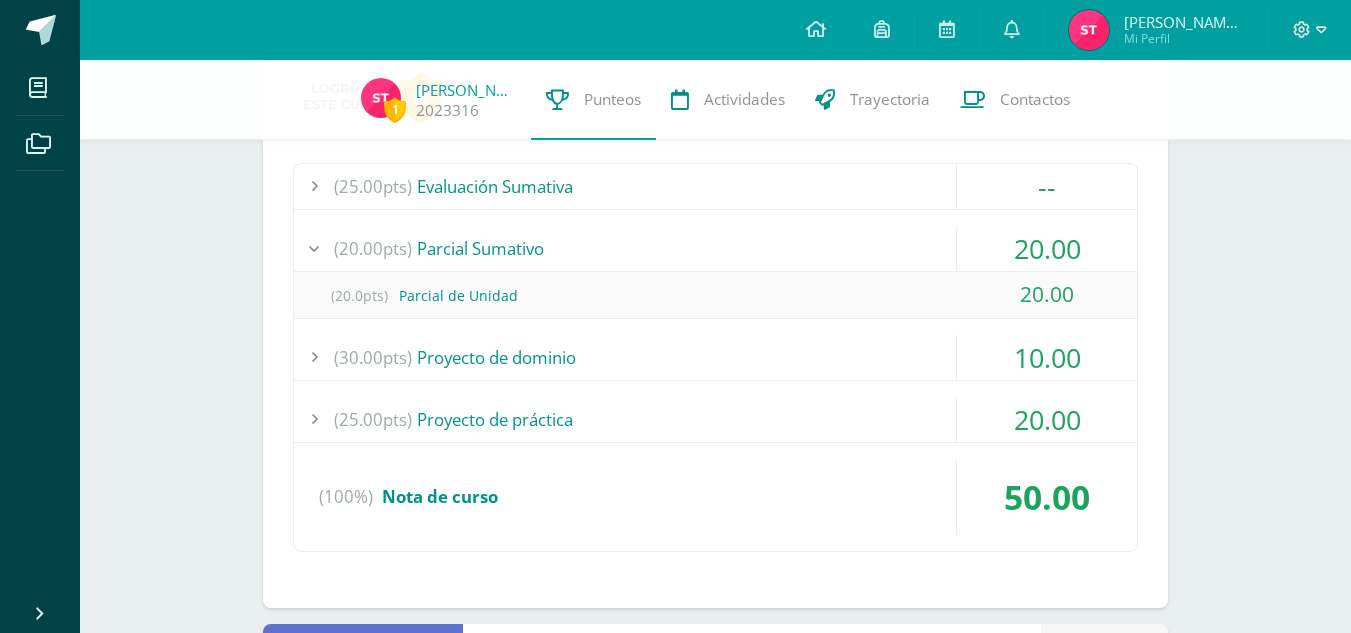 click on "20.00" at bounding box center [1047, 248] 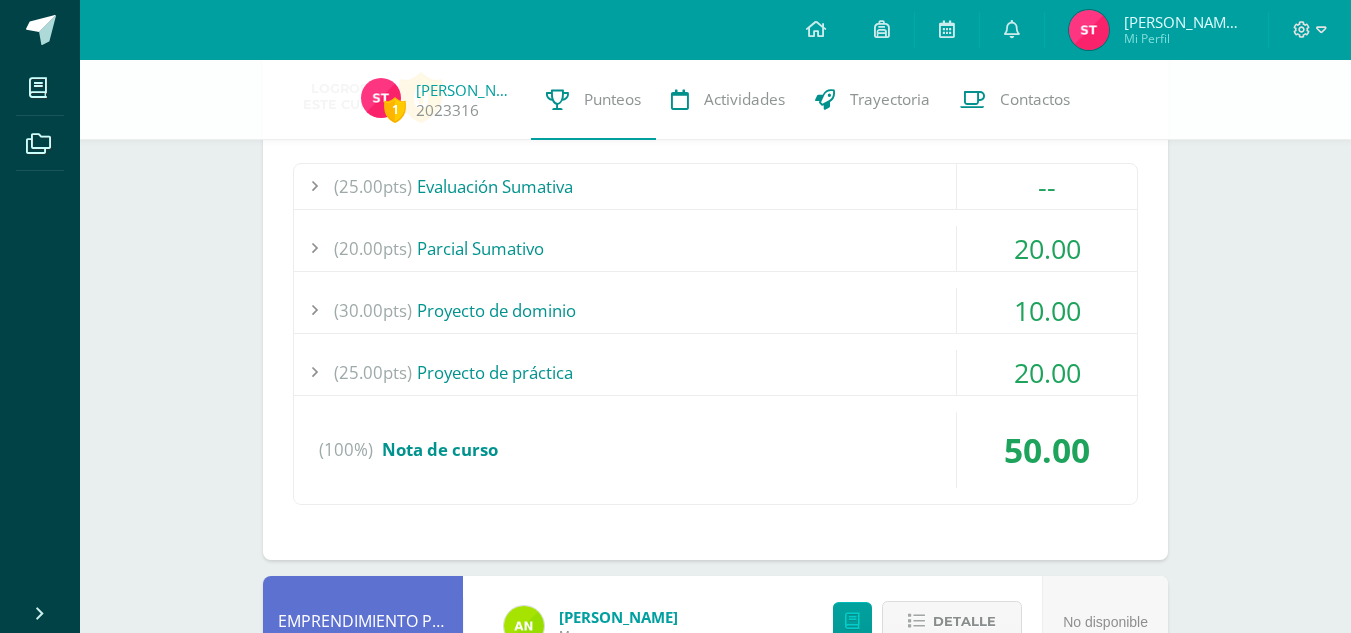 click on "(25.00pts)
Proyecto de  práctica" at bounding box center [715, 372] 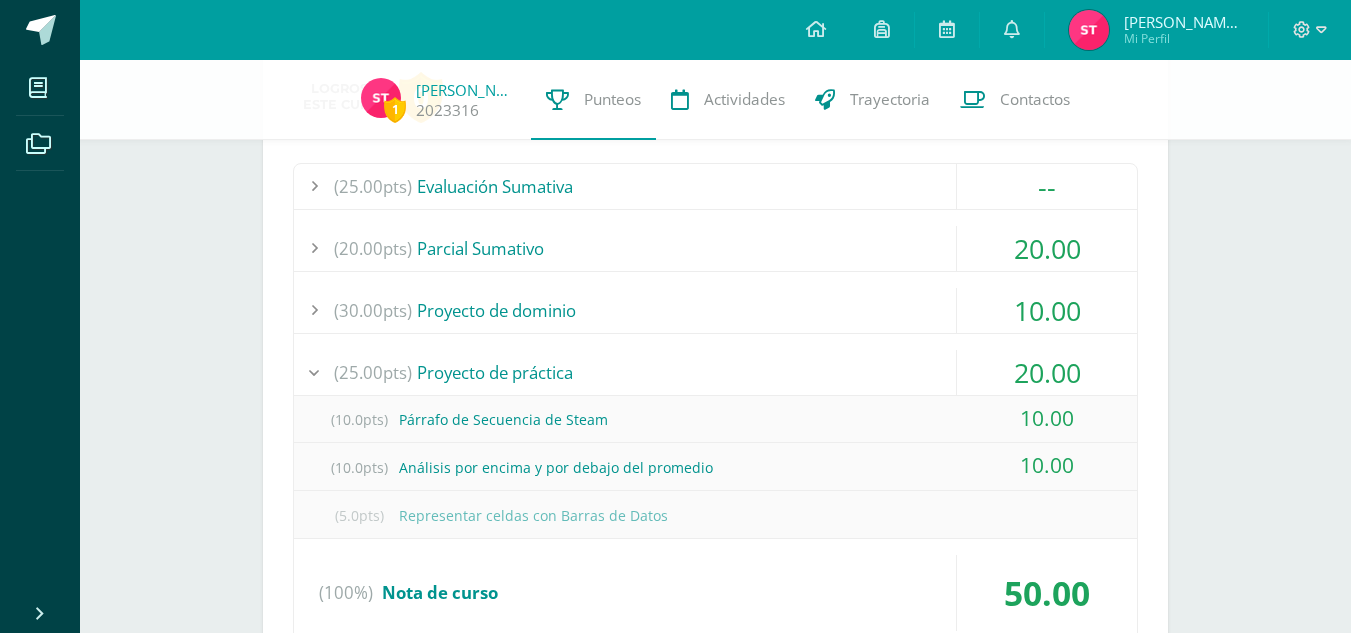 click on "(25.00pts)
Proyecto de  práctica" at bounding box center (715, 372) 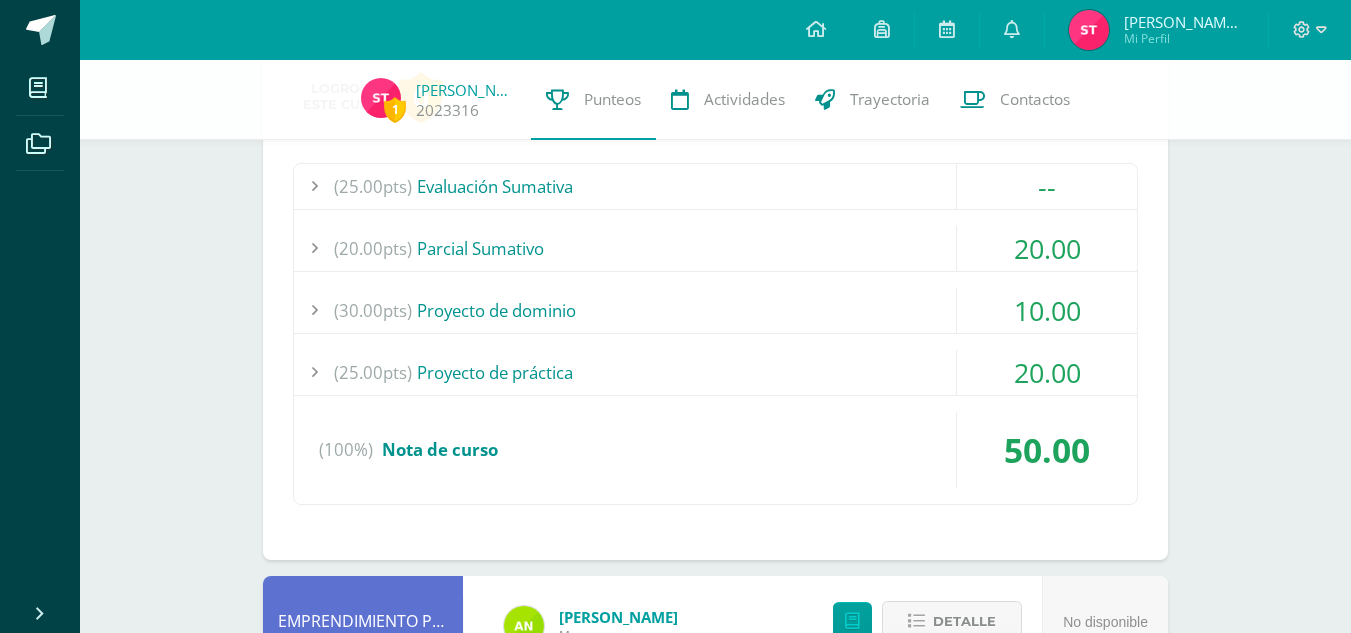 click on "(25.00pts)
Proyecto de  práctica" at bounding box center (715, 372) 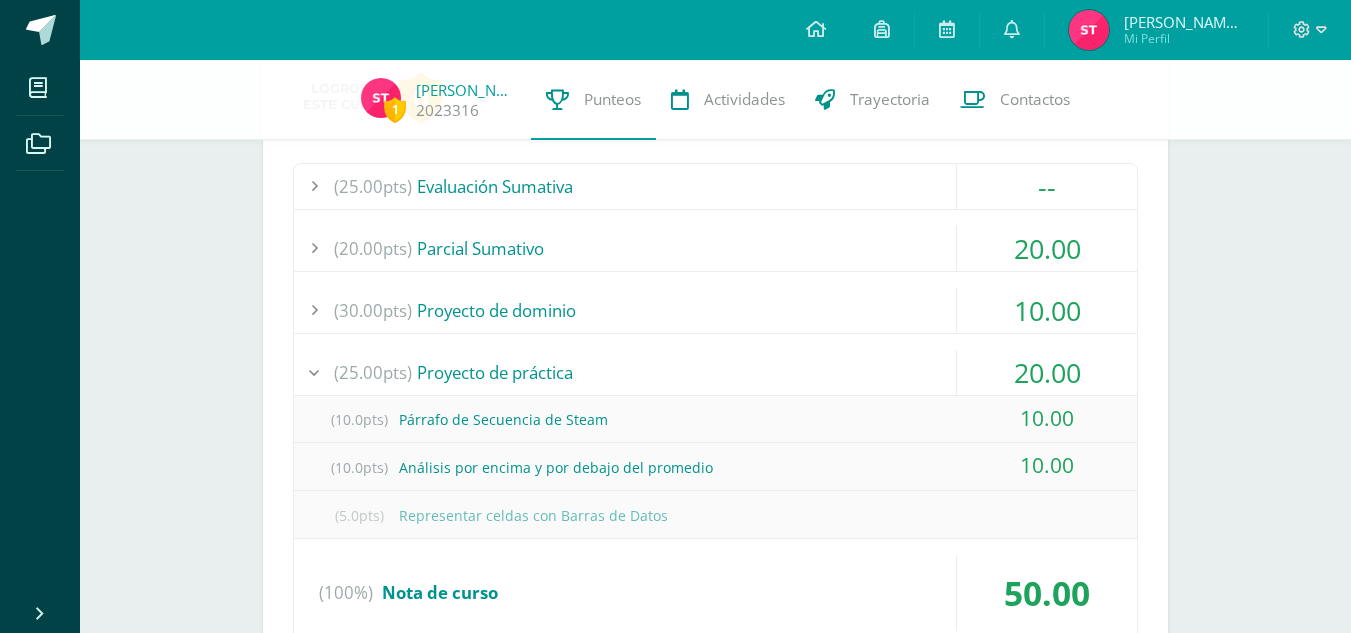 click on "(25.00pts)
Proyecto de  práctica" at bounding box center [715, 372] 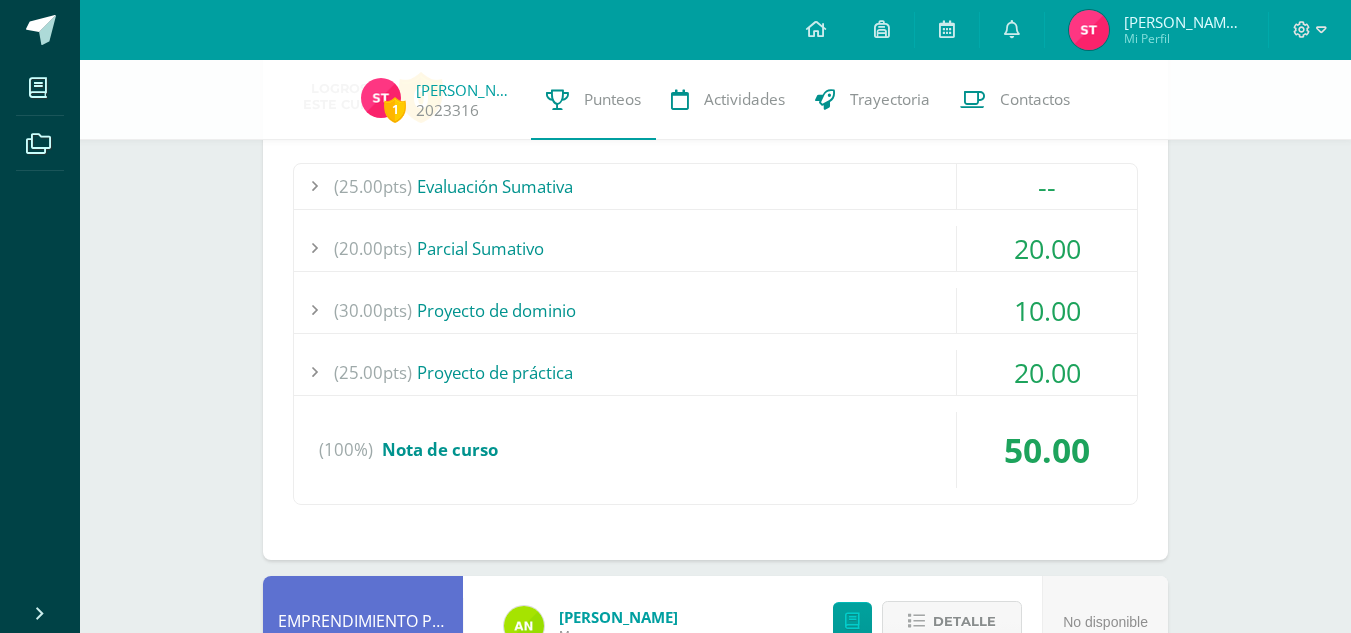 click on "10.00" at bounding box center (1047, 310) 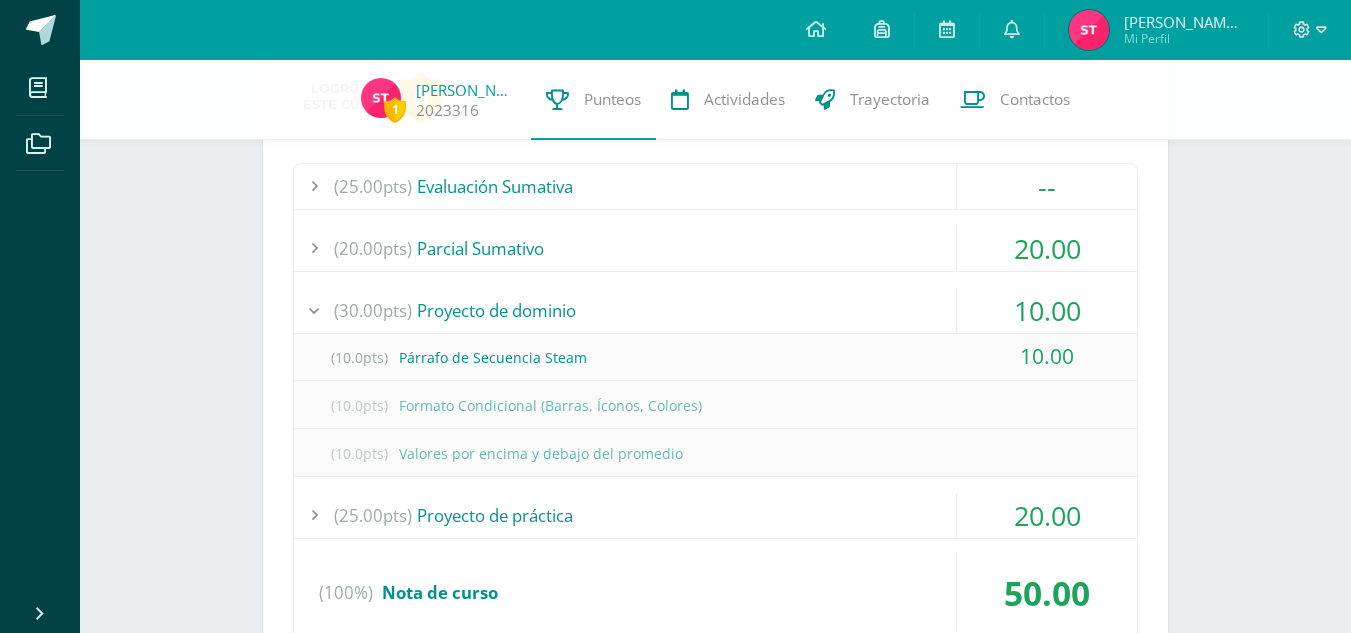 click on "10.00" at bounding box center (1047, 310) 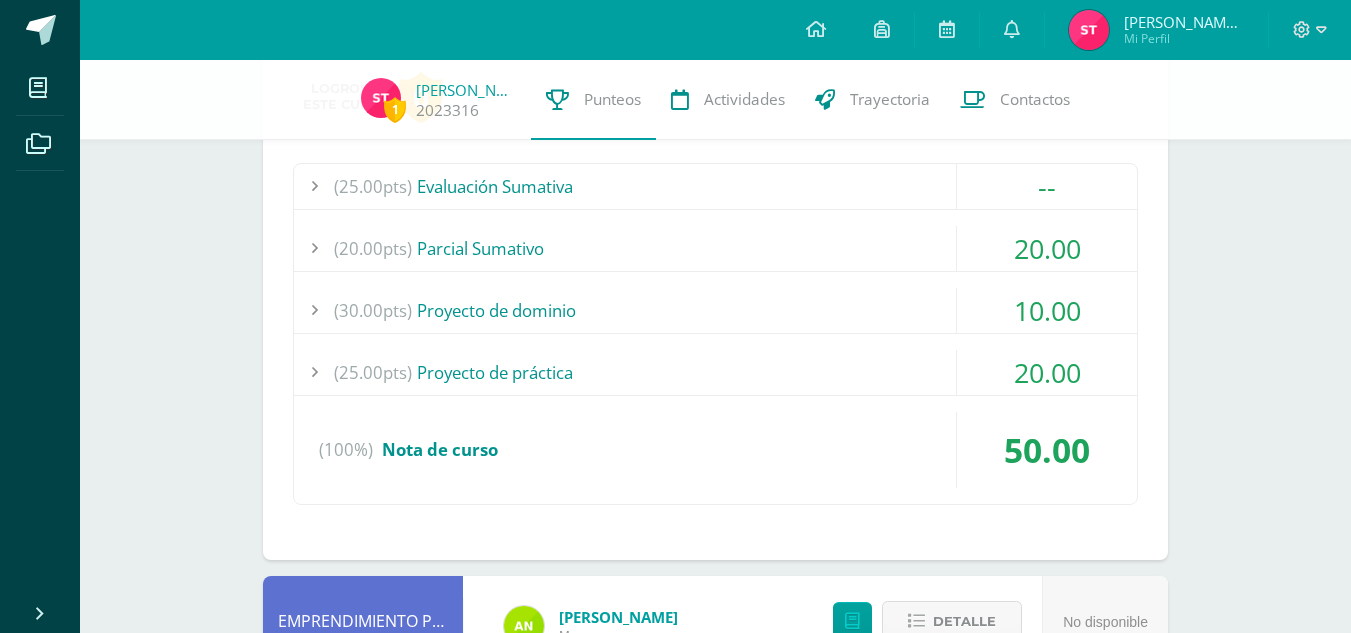 click on "10.00" at bounding box center [1047, 310] 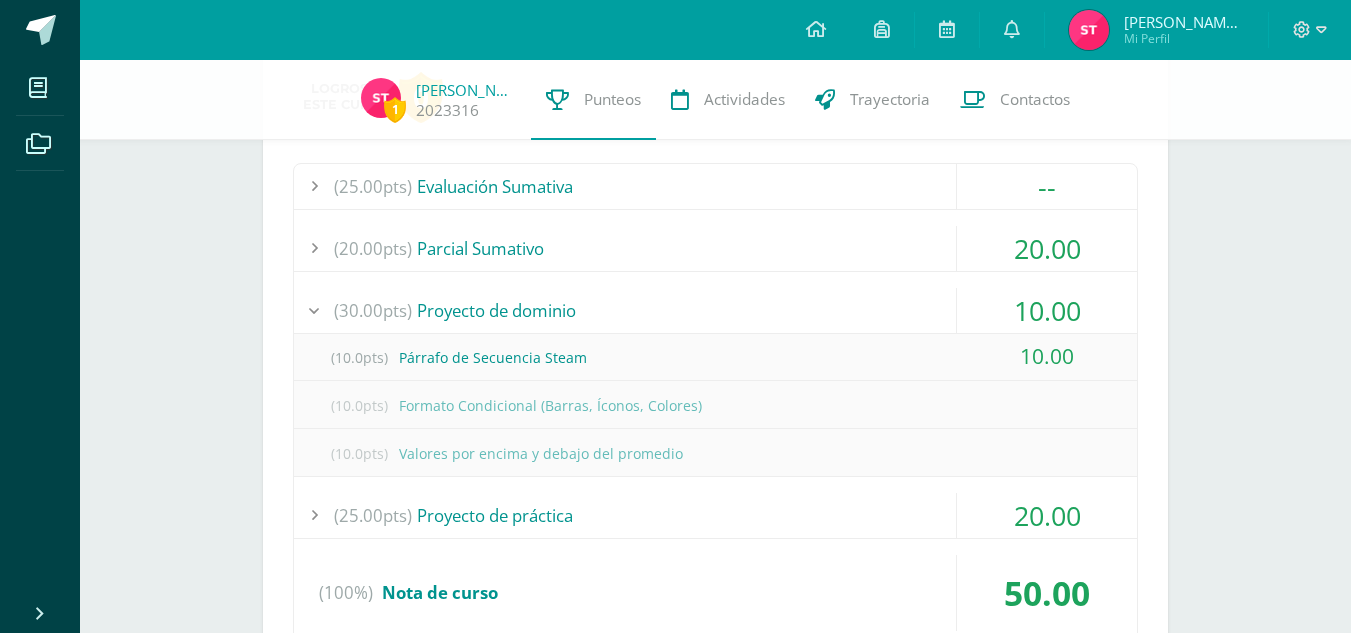 click on "10.00" at bounding box center [1047, 310] 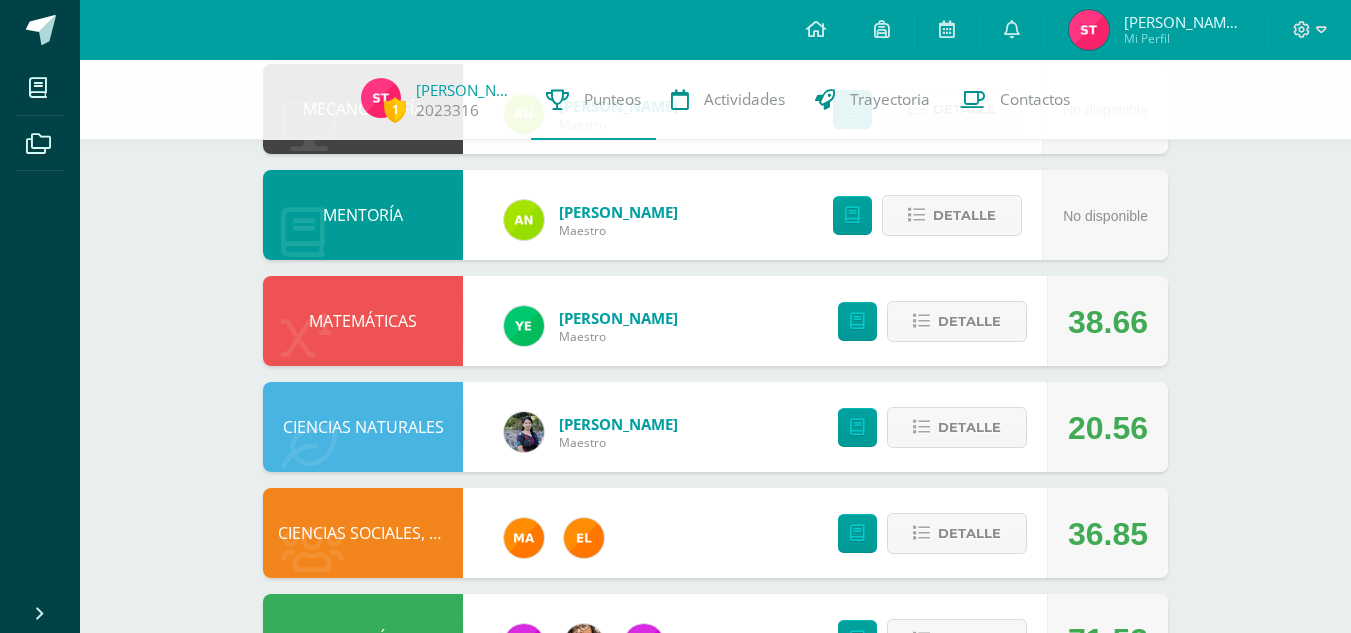 scroll, scrollTop: 96, scrollLeft: 0, axis: vertical 